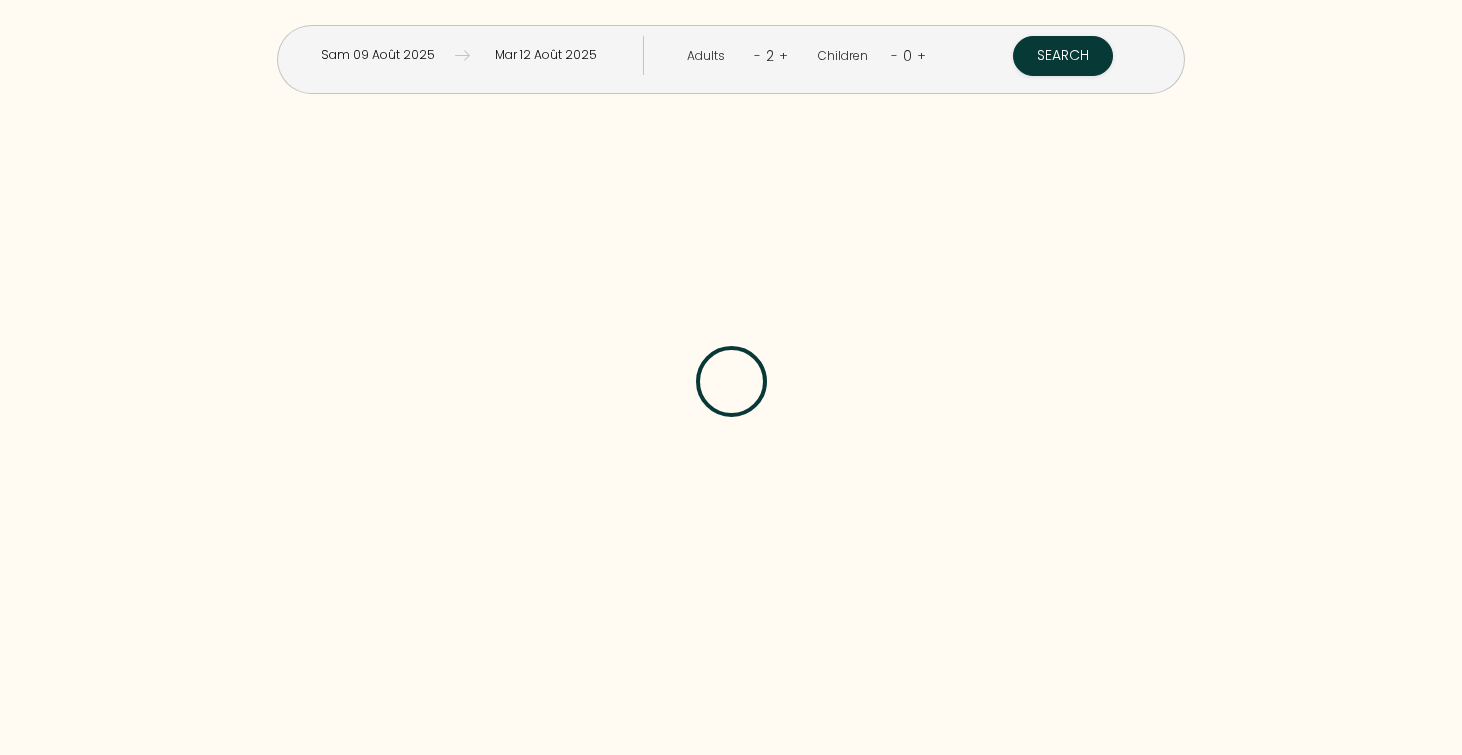 scroll, scrollTop: 0, scrollLeft: 0, axis: both 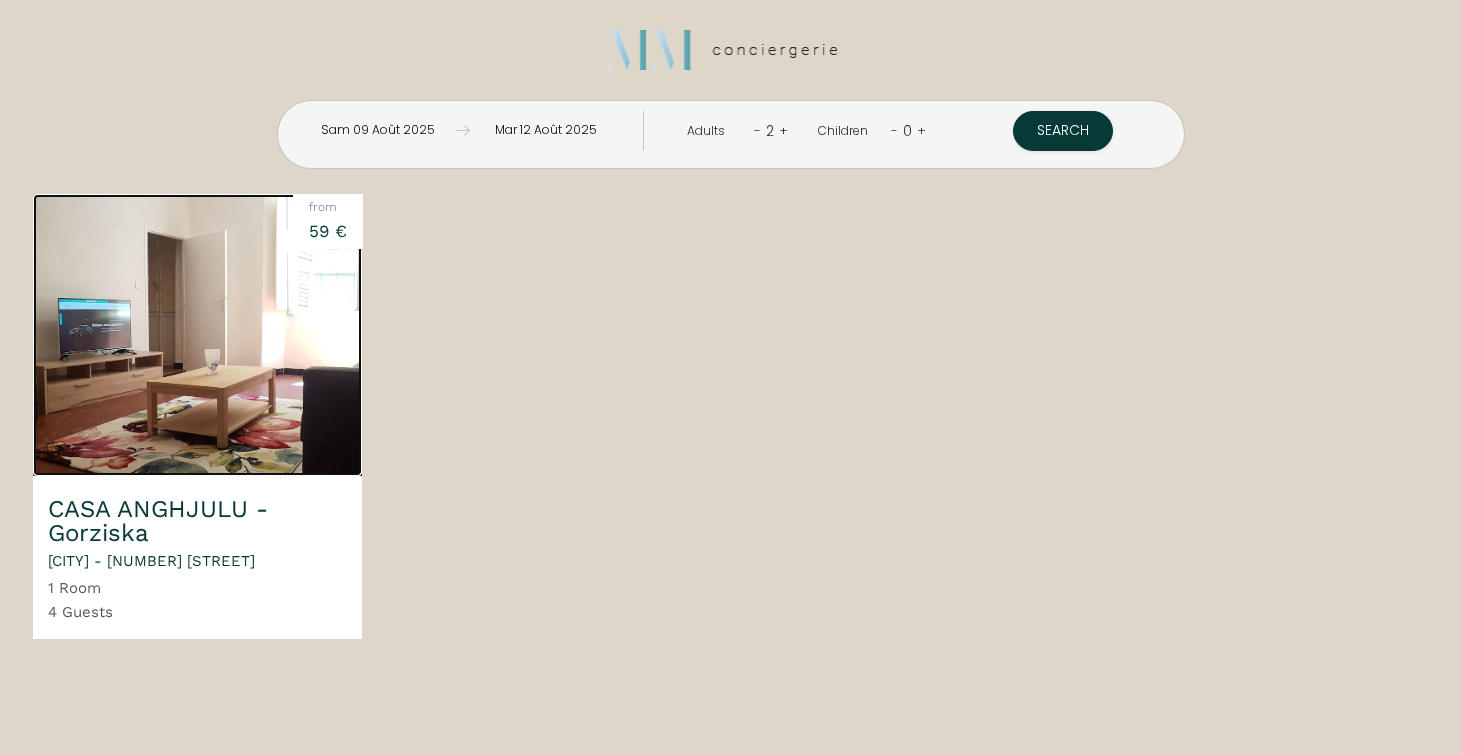 click at bounding box center (197, 335) 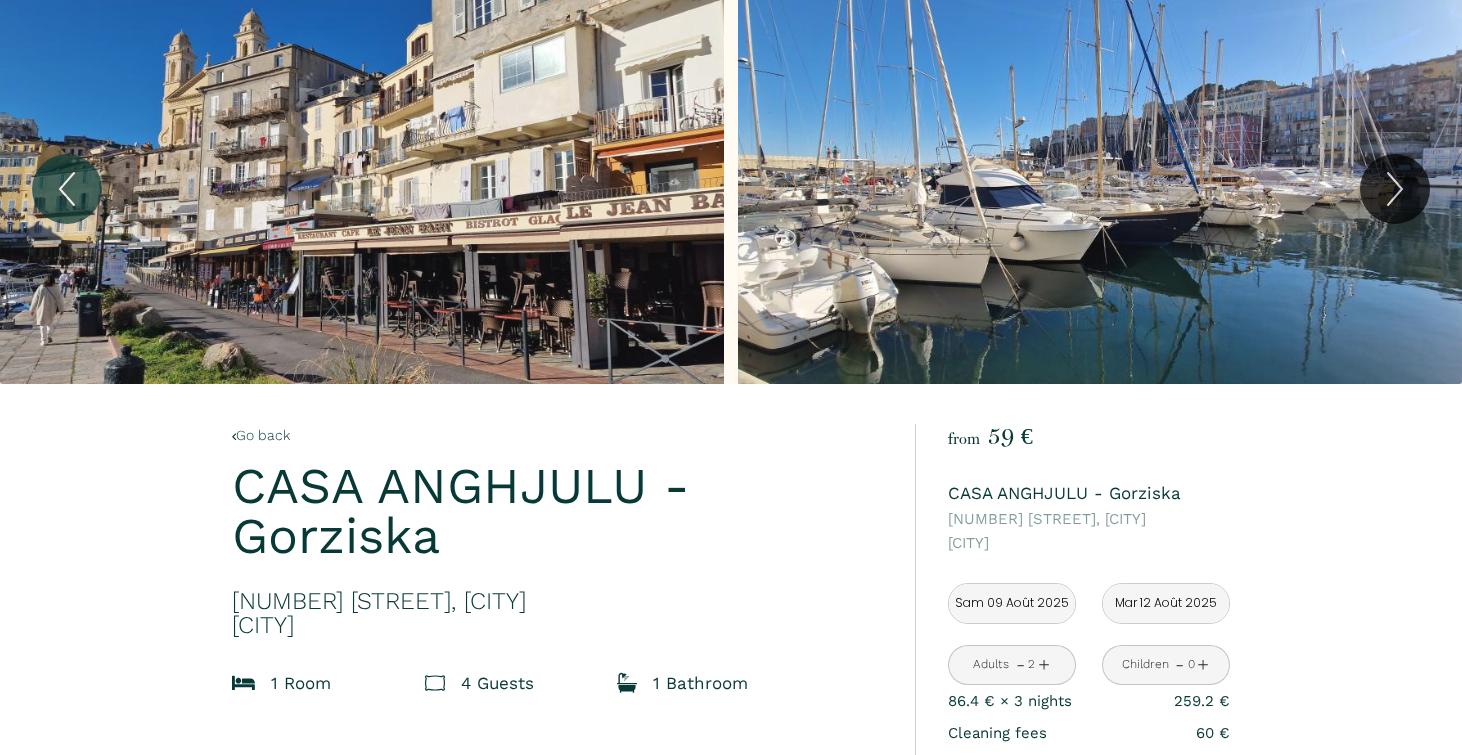 scroll, scrollTop: 0, scrollLeft: 0, axis: both 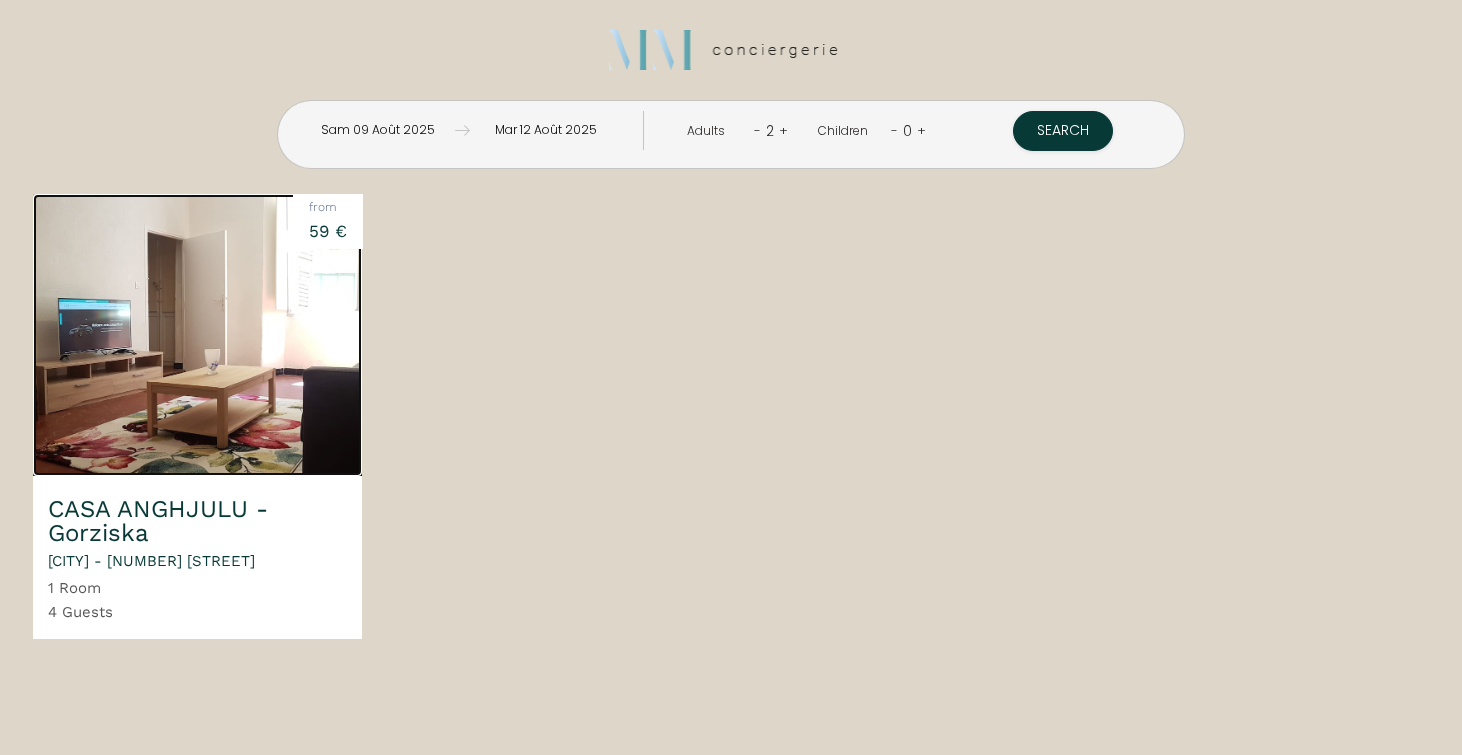 click at bounding box center (197, 335) 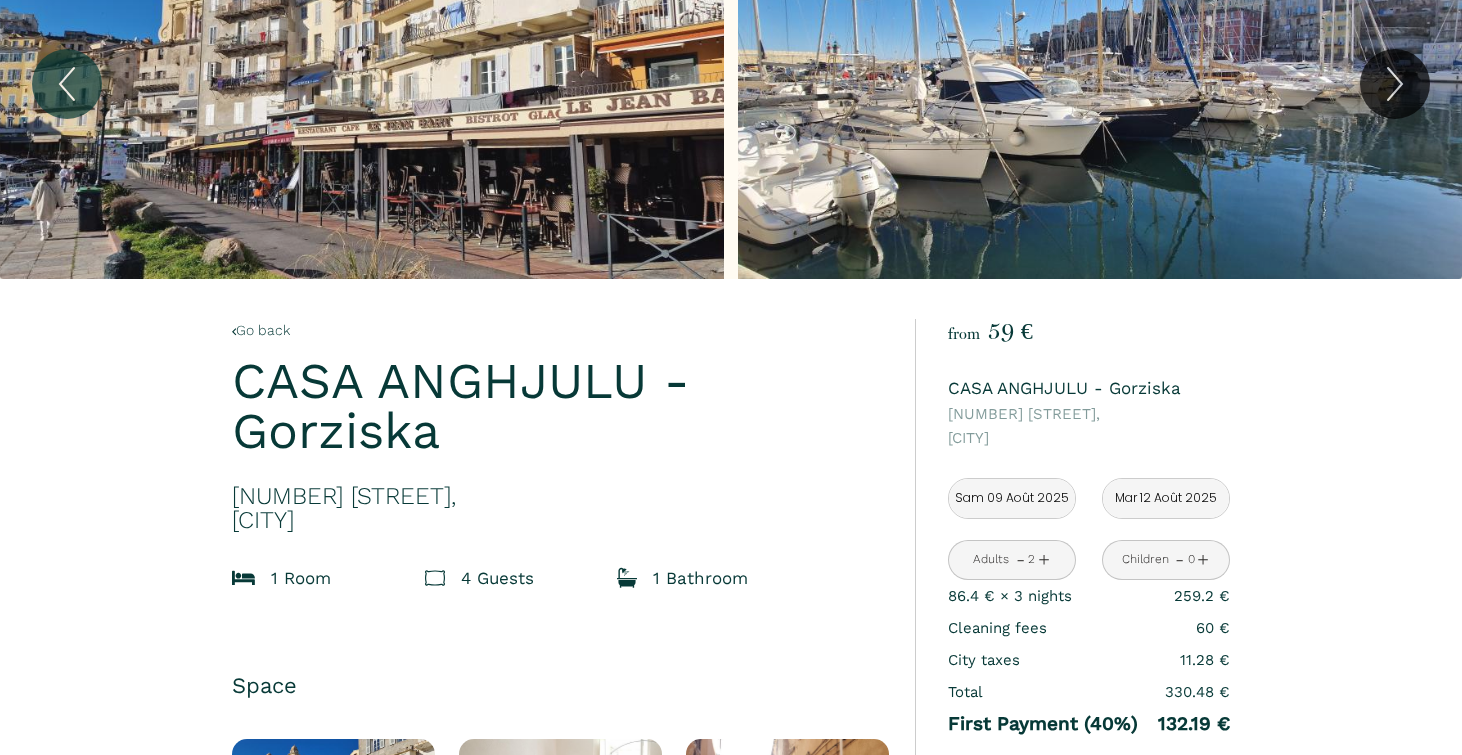 scroll, scrollTop: 122, scrollLeft: 0, axis: vertical 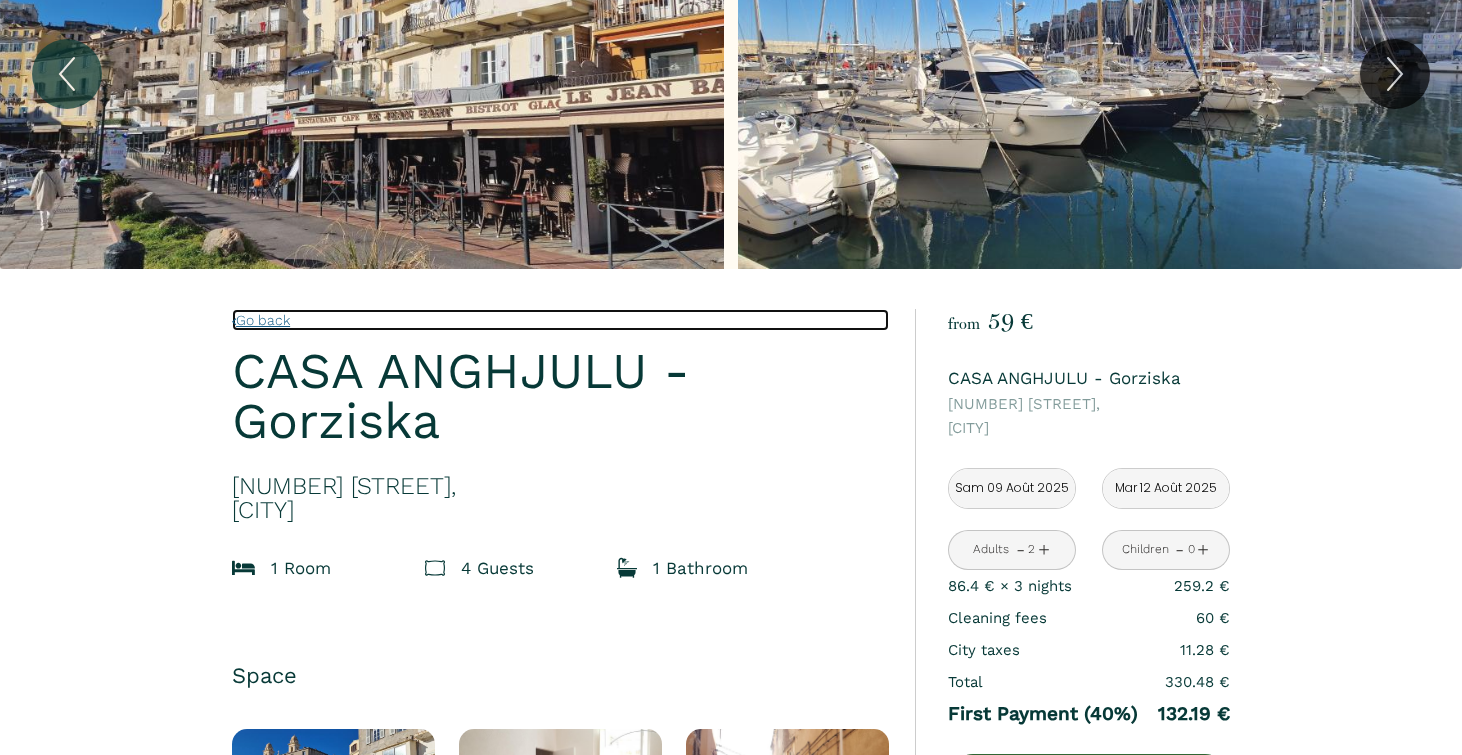 click on "Go back" at bounding box center [560, 320] 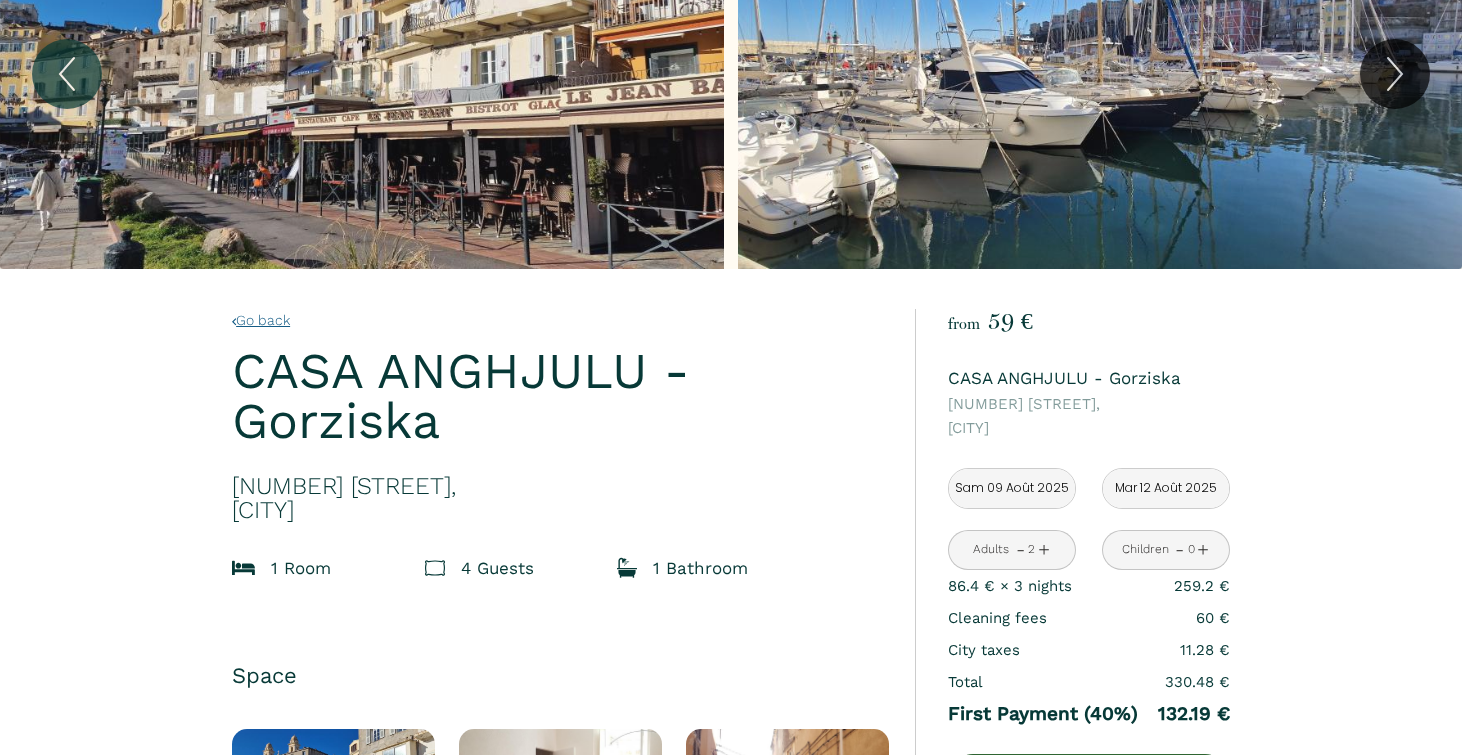 scroll, scrollTop: 0, scrollLeft: 0, axis: both 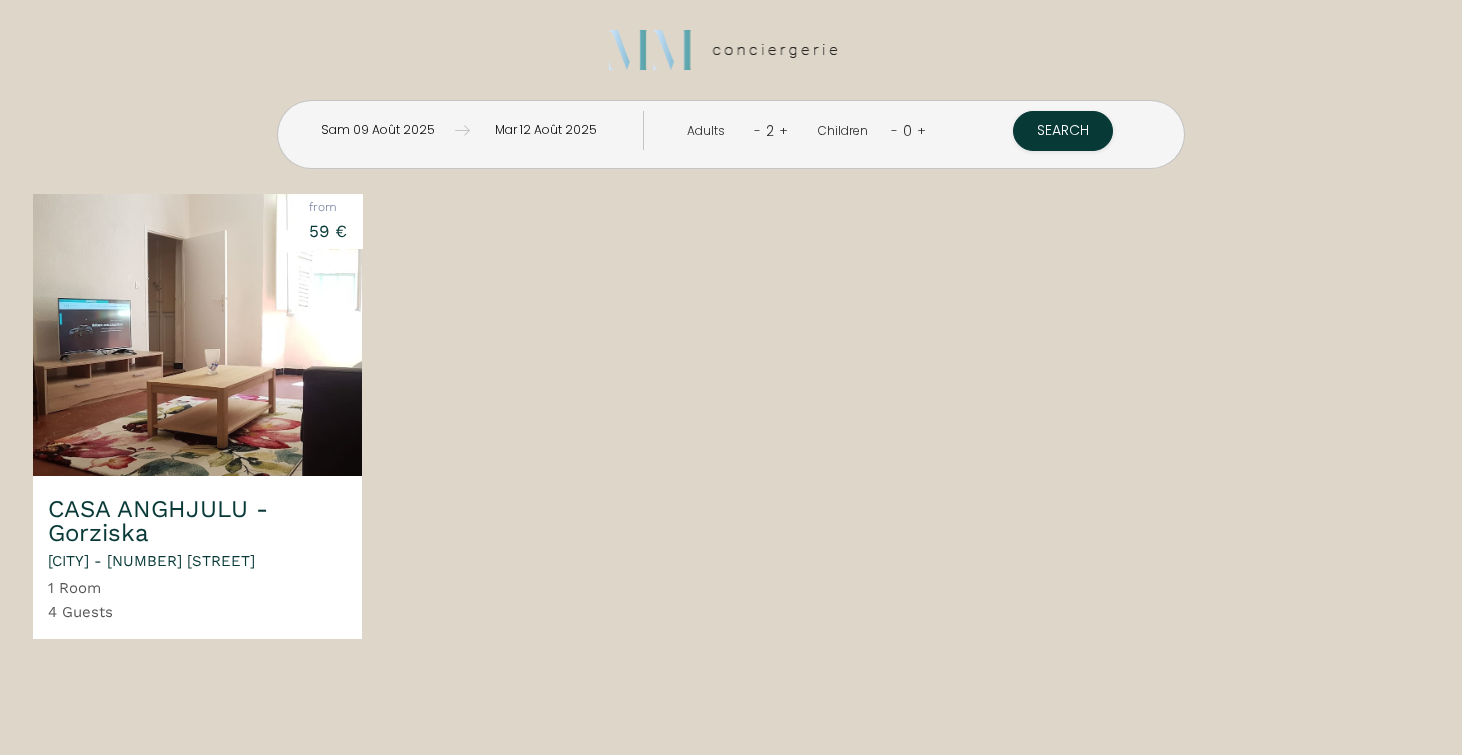 click on "Sam 09 Août 2025" at bounding box center [377, 130] 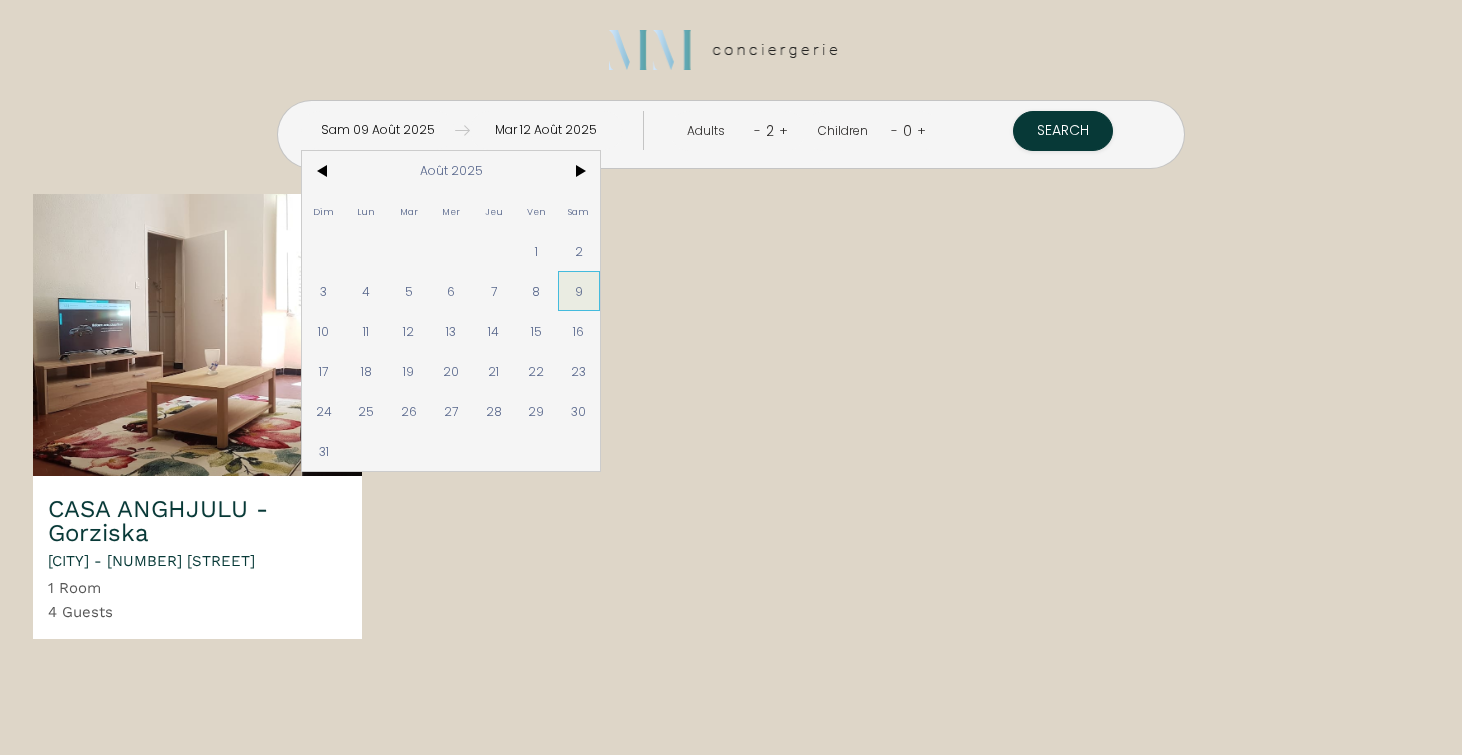 click on "9" at bounding box center (579, 291) 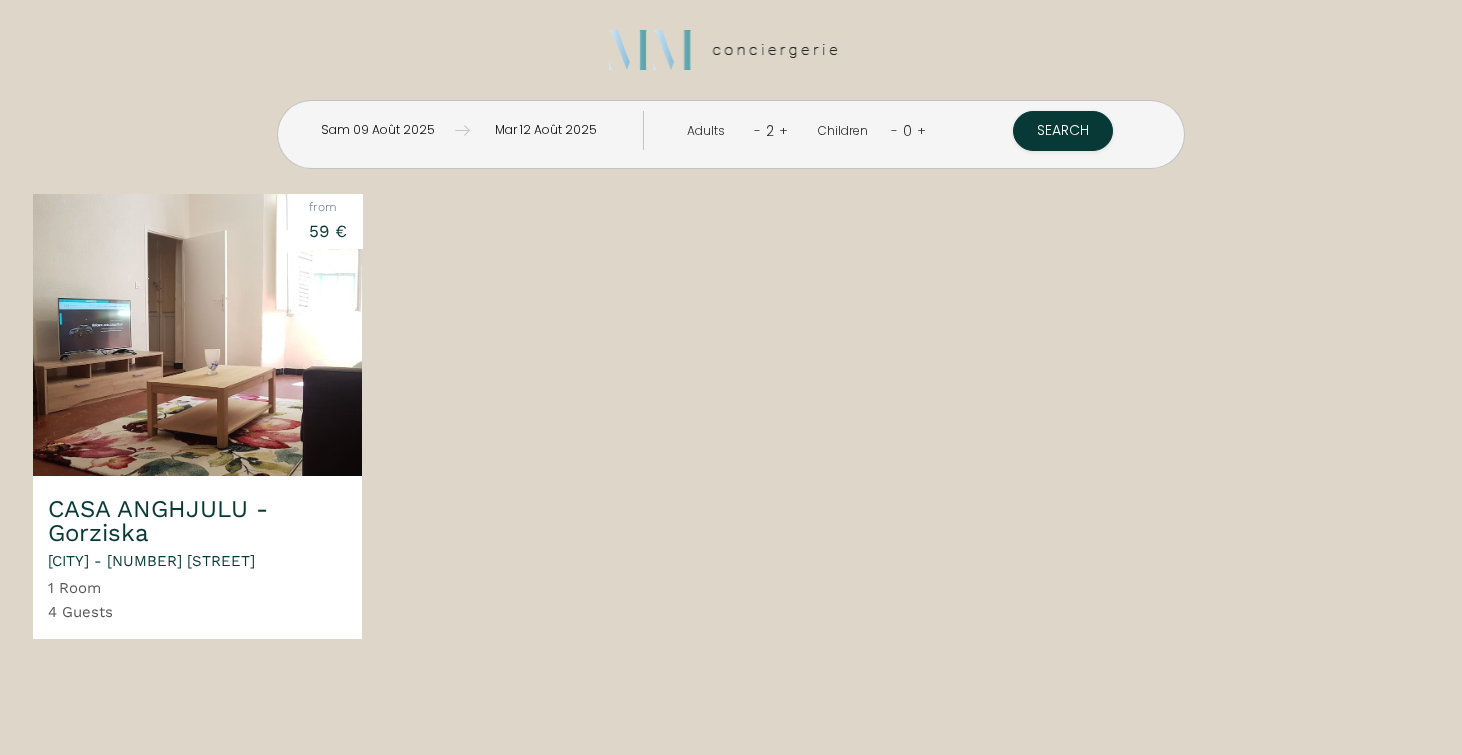 click on "Mar 12 Août 2025" at bounding box center (546, 130) 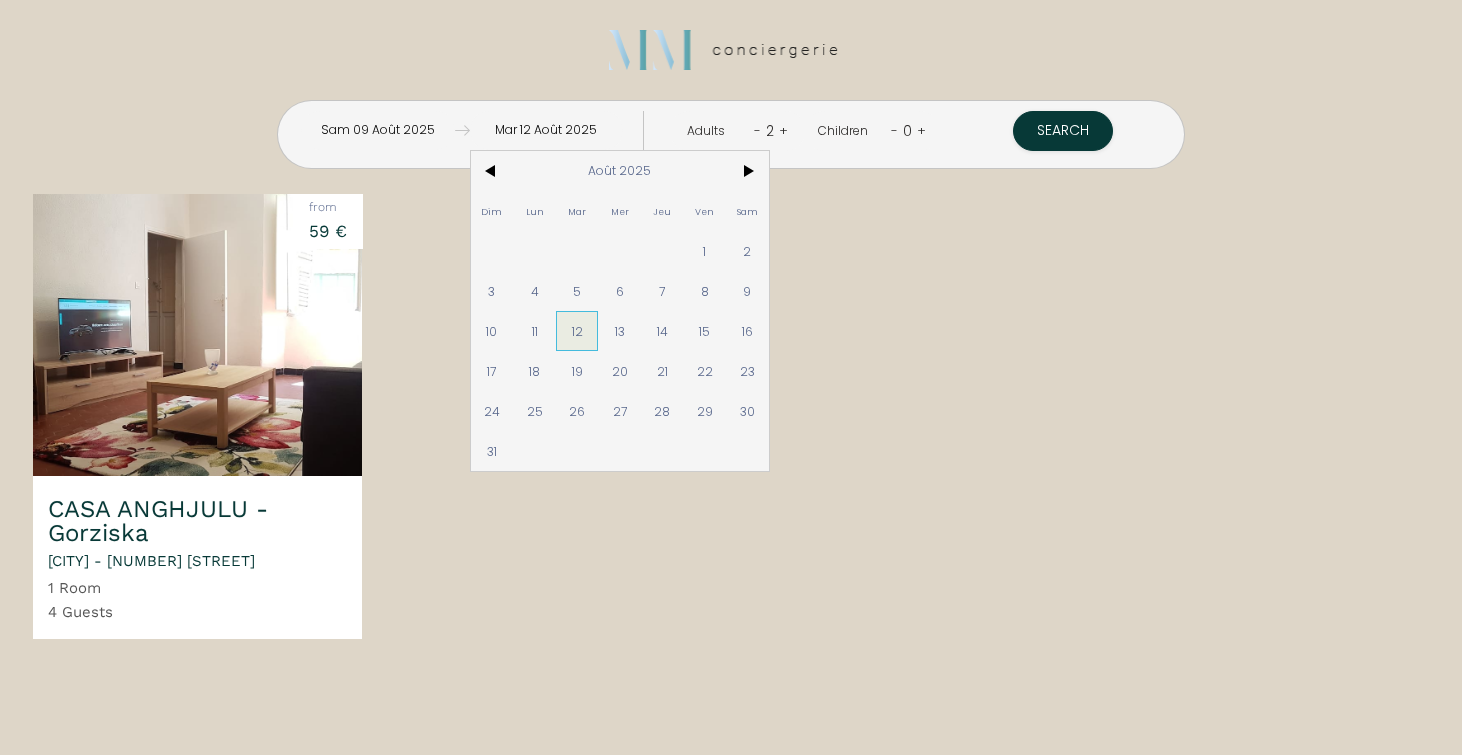 click on "12" at bounding box center [577, 331] 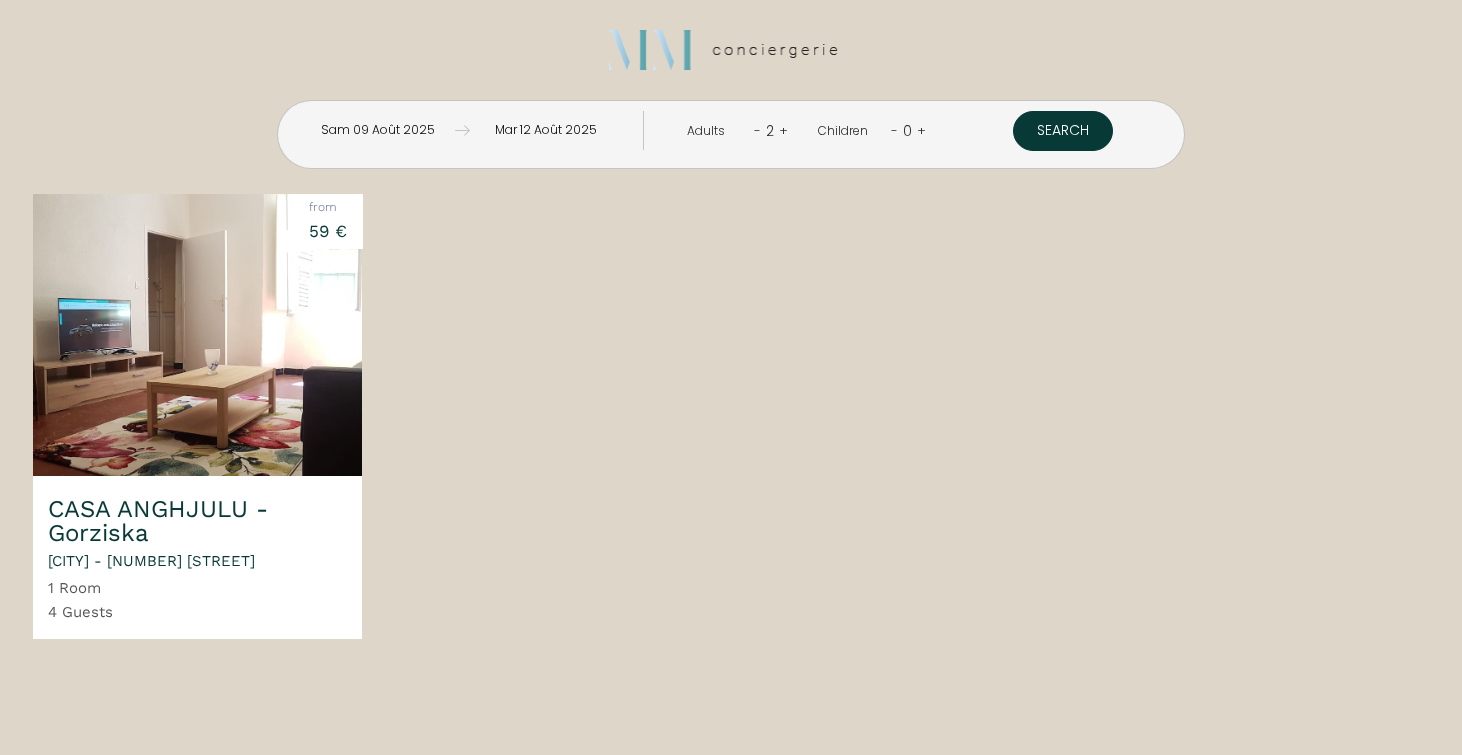 click on "Search" at bounding box center (1063, 131) 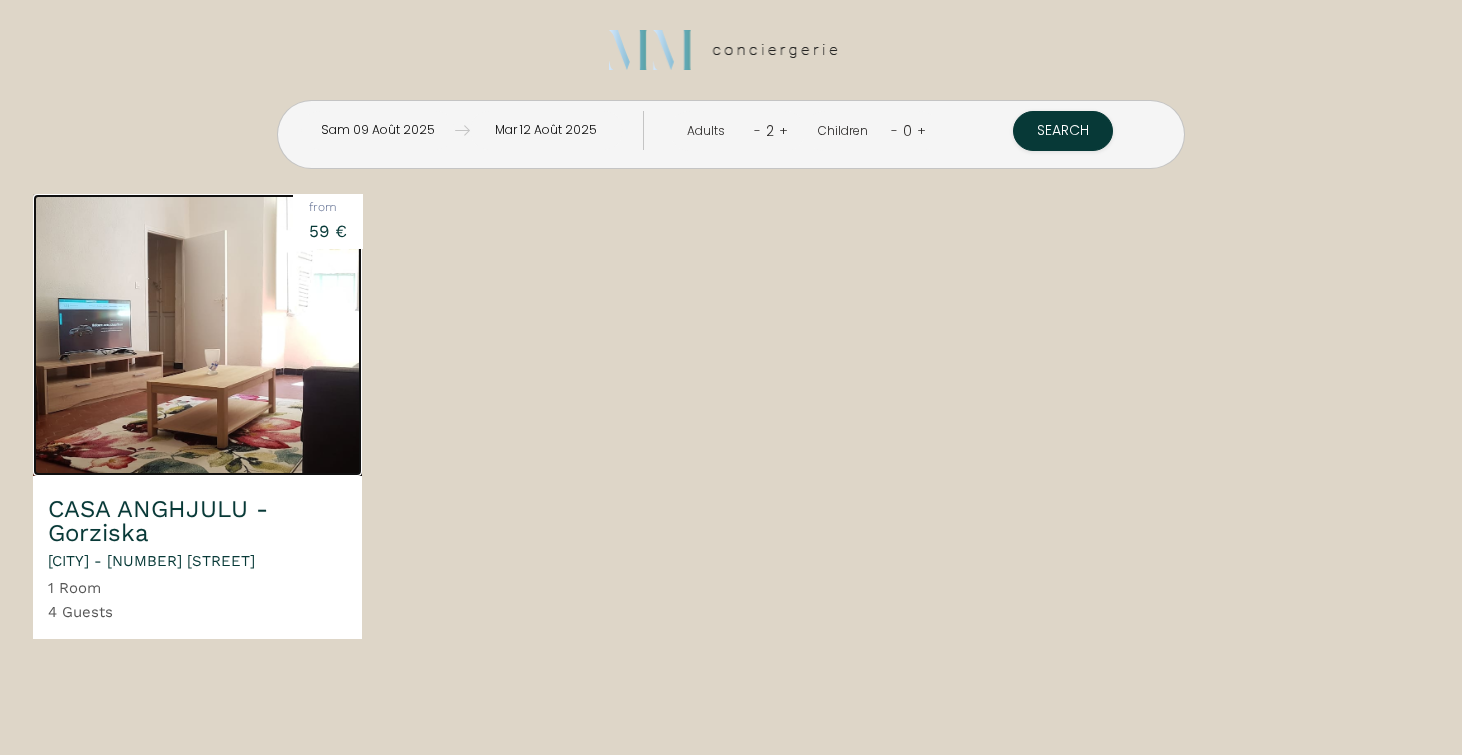 click at bounding box center [197, 335] 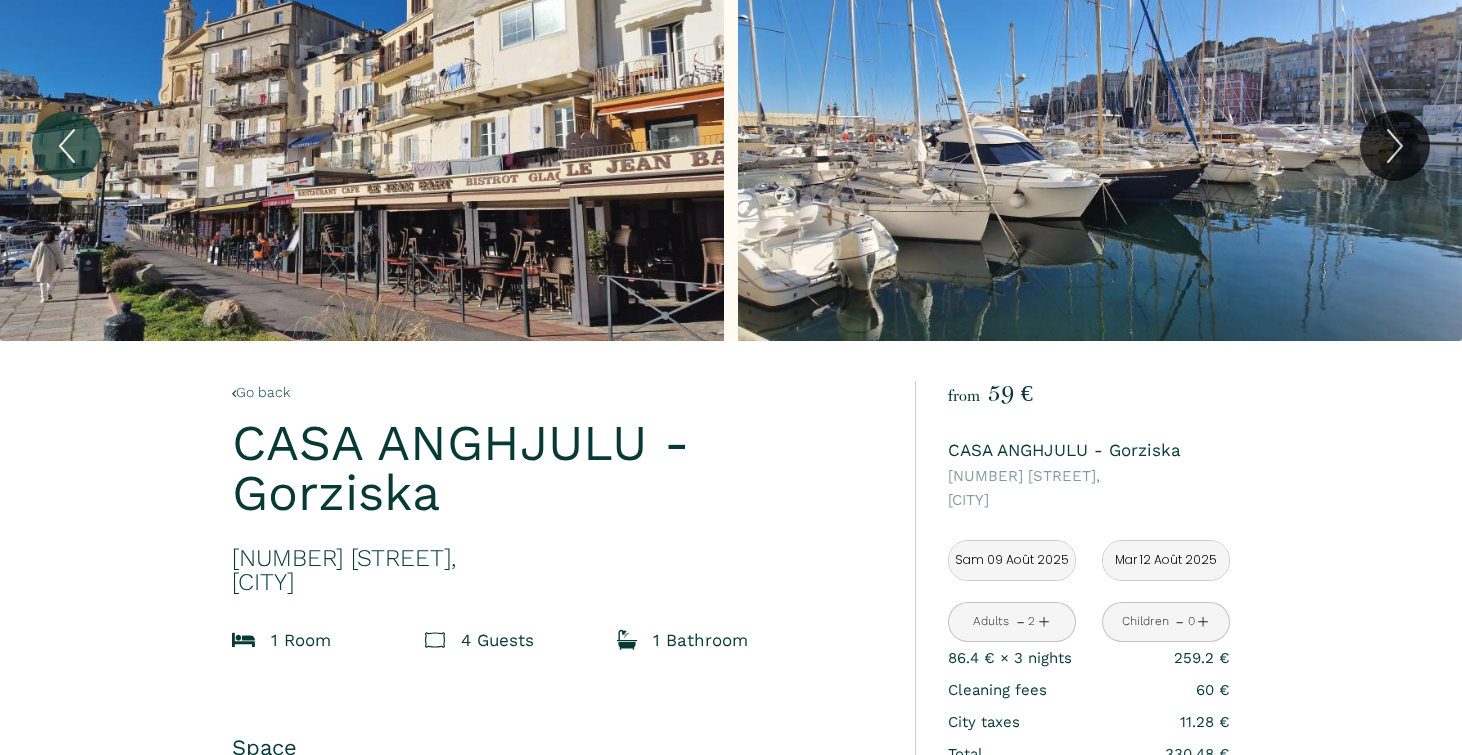 scroll, scrollTop: 0, scrollLeft: 0, axis: both 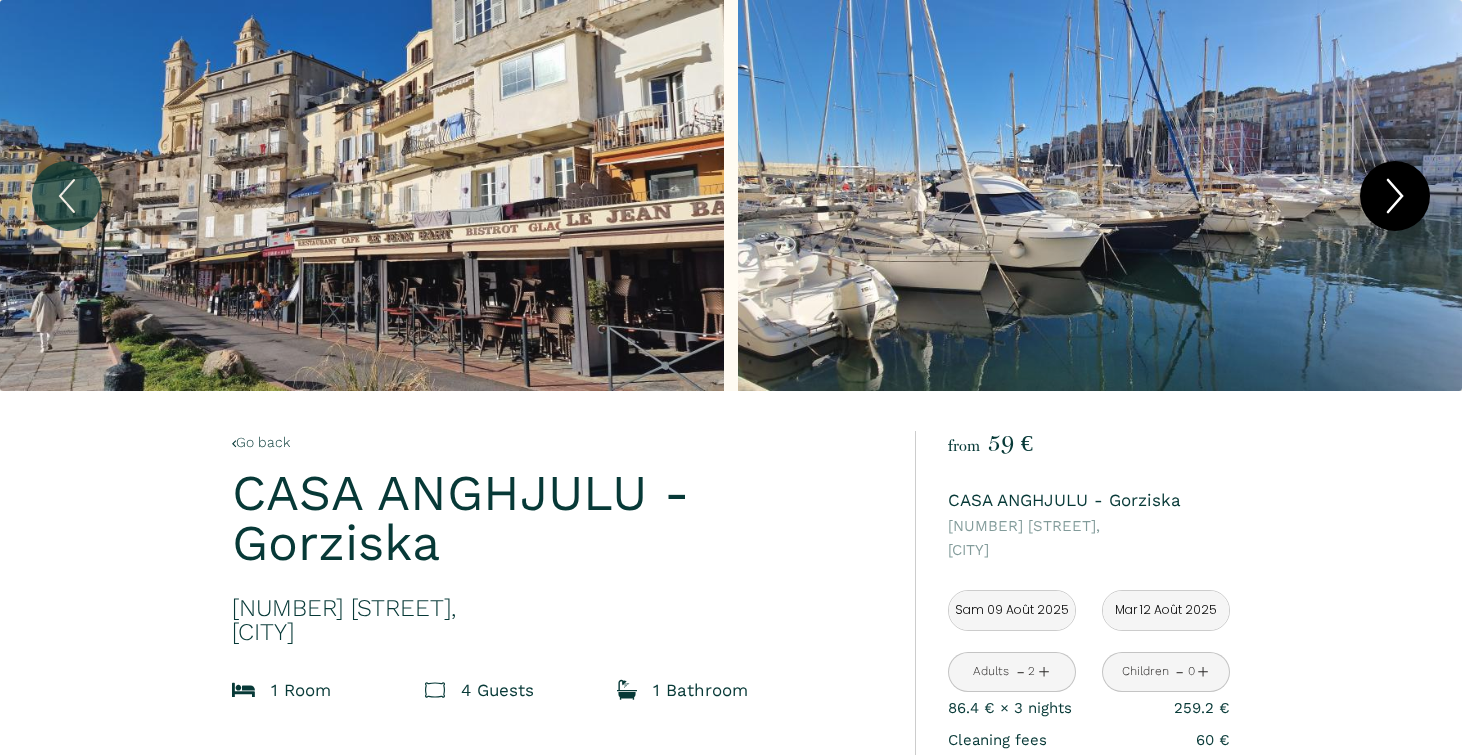 click 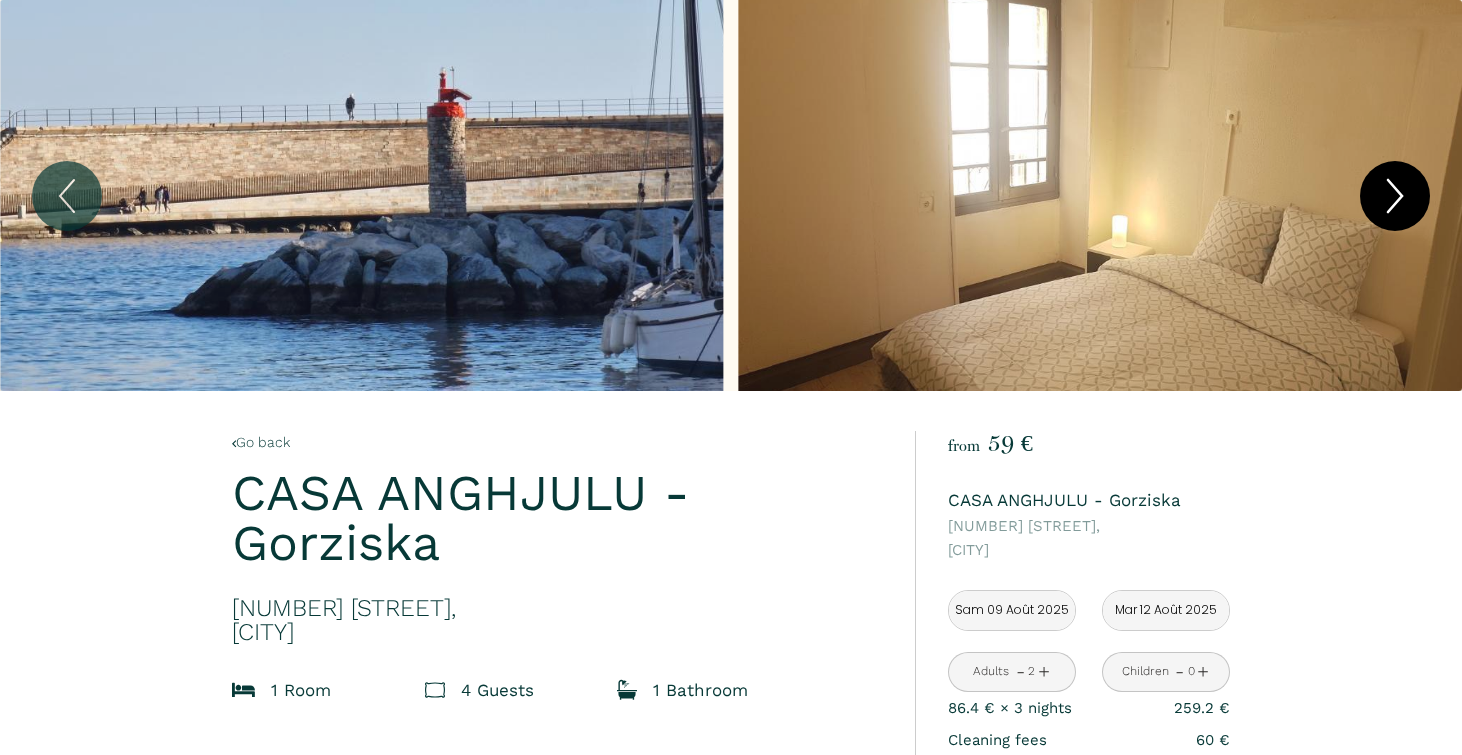 click 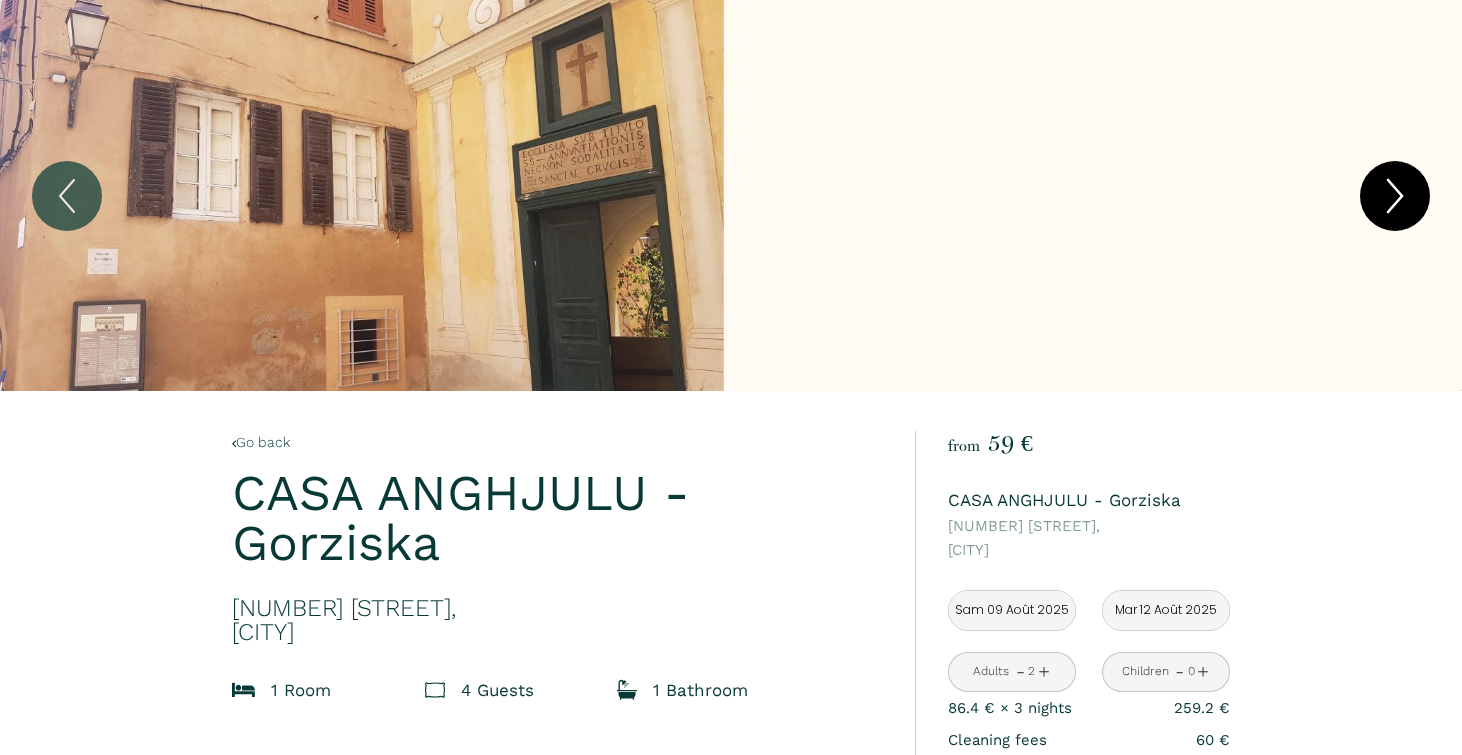 click 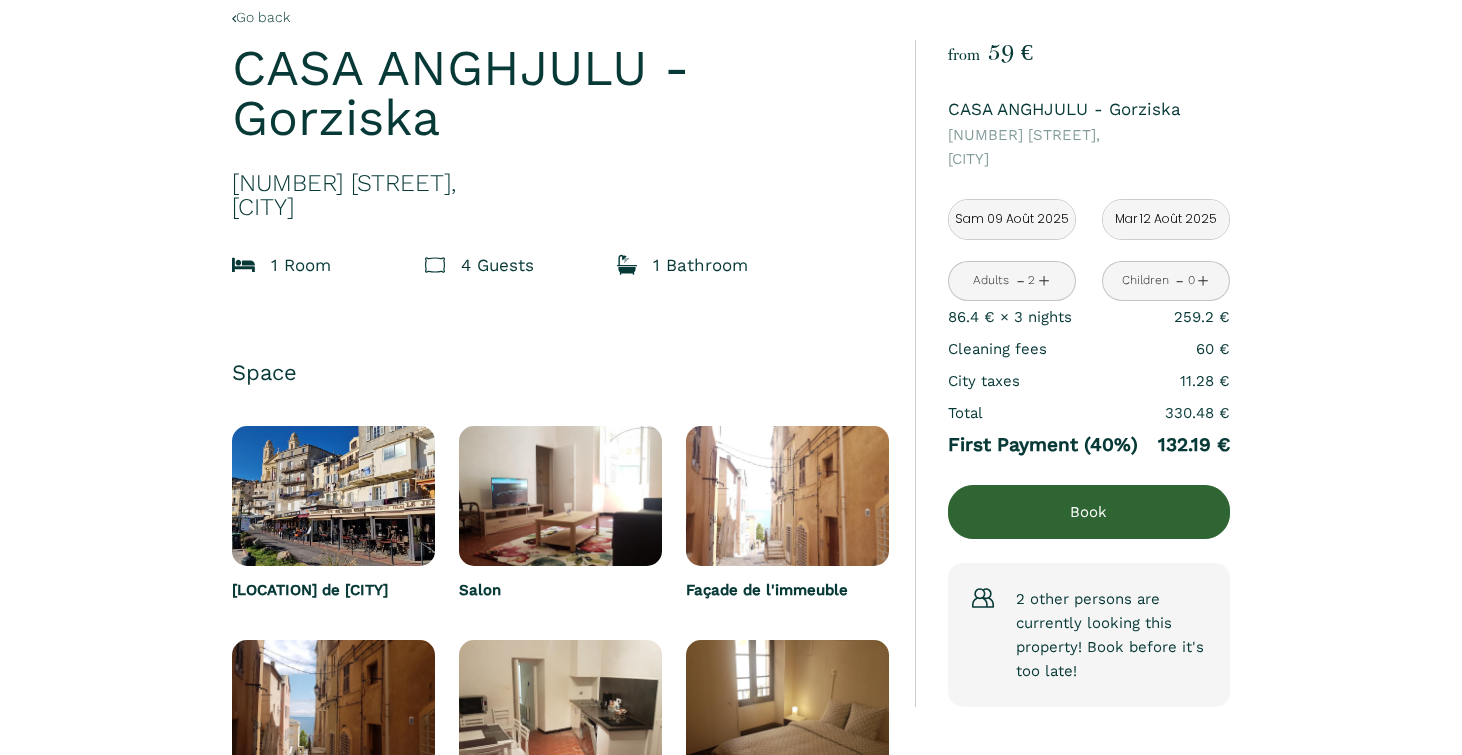 scroll, scrollTop: 430, scrollLeft: 0, axis: vertical 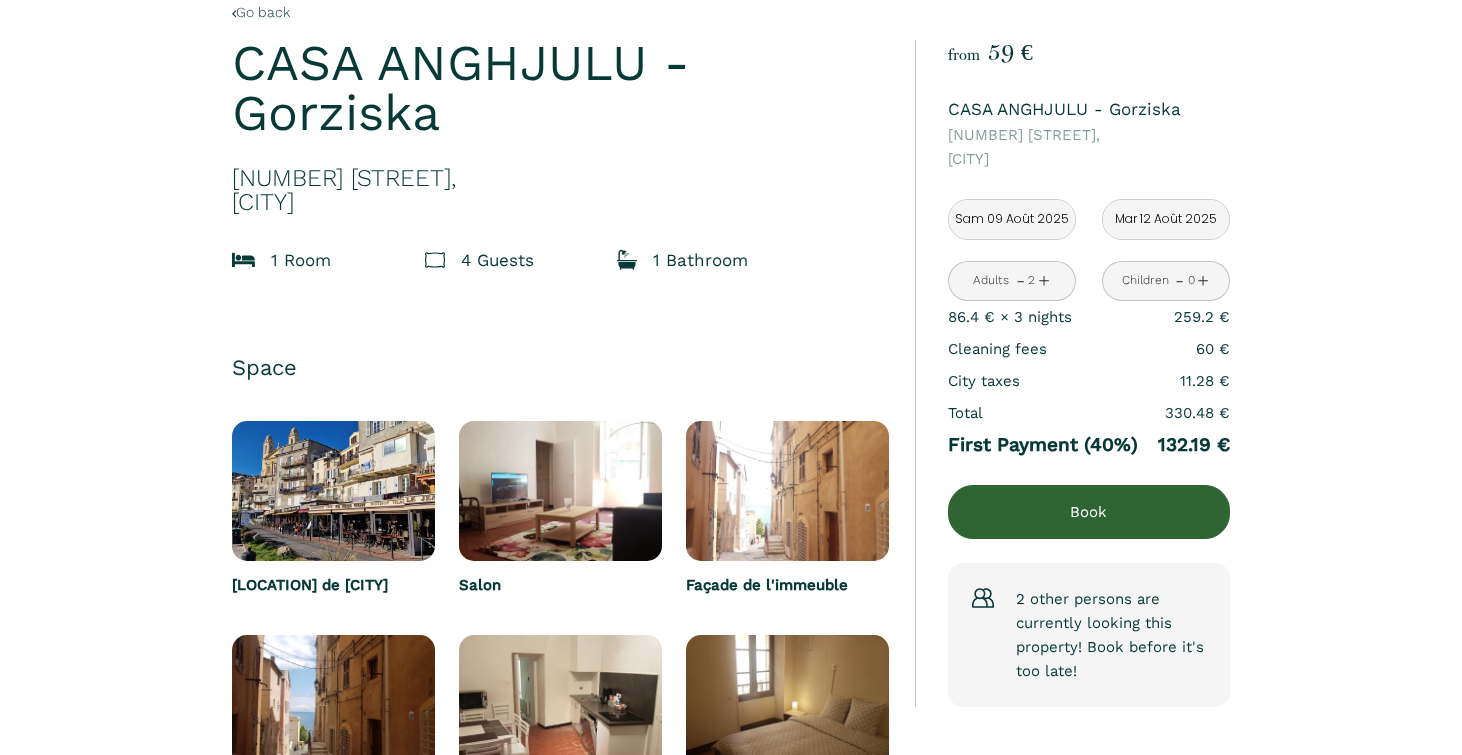 click on "4 Guest s" at bounding box center [497, 260] 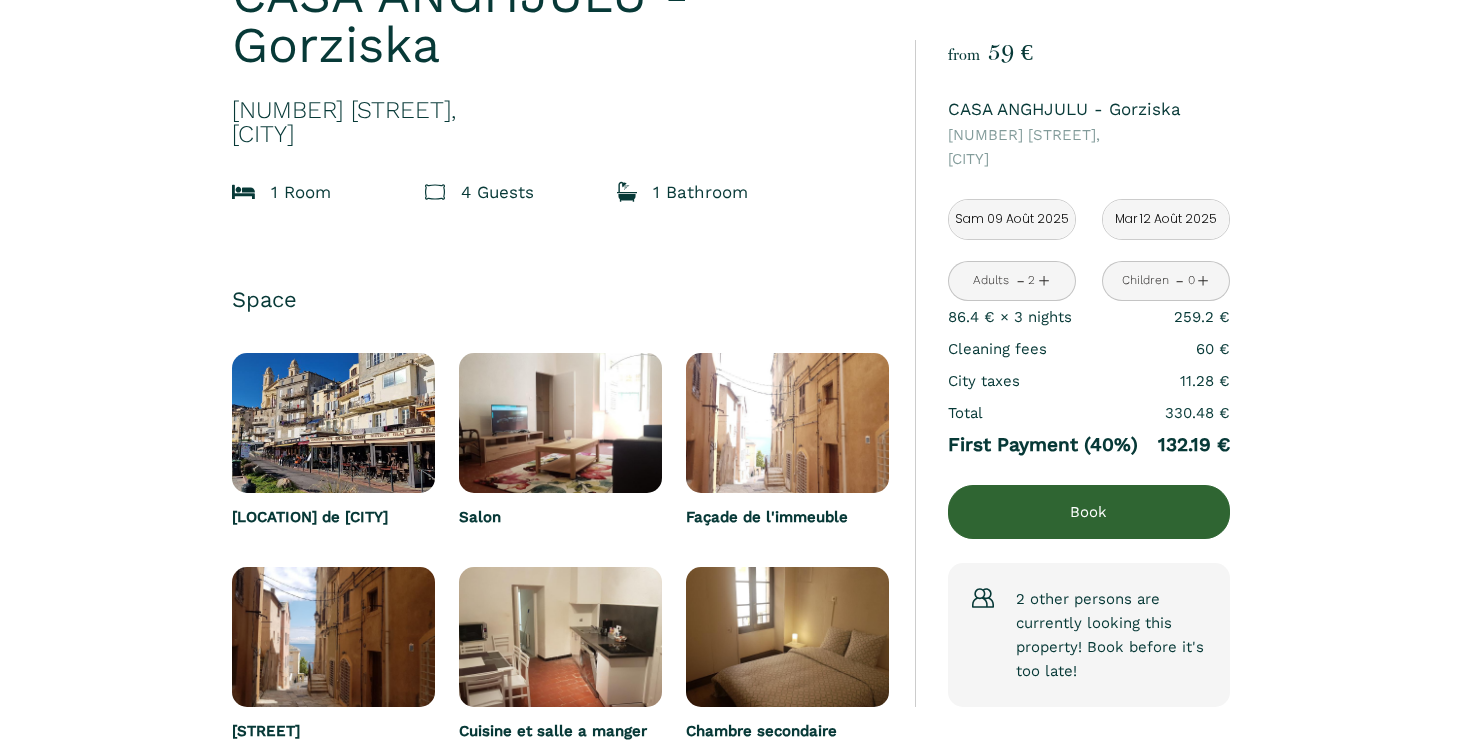 scroll, scrollTop: 0, scrollLeft: 0, axis: both 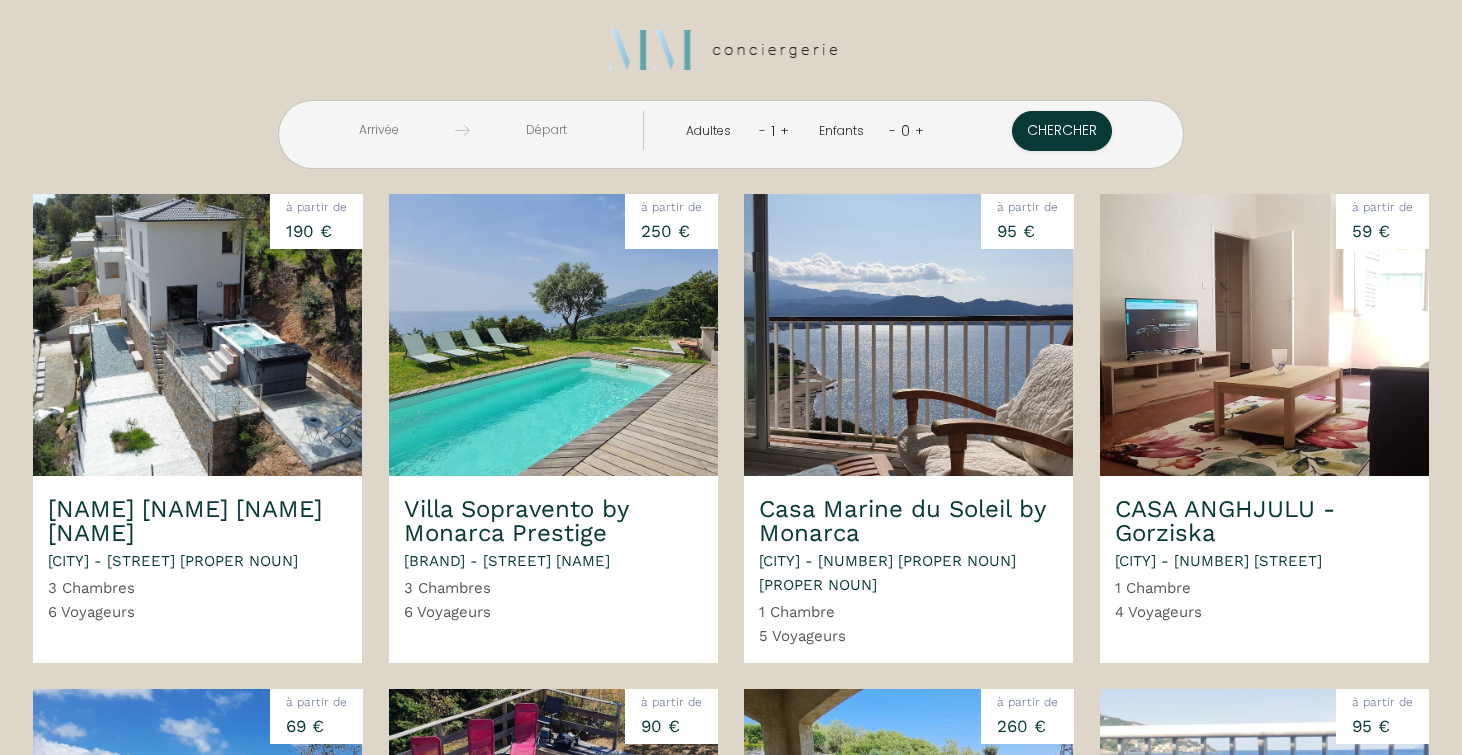 click at bounding box center (378, 130) 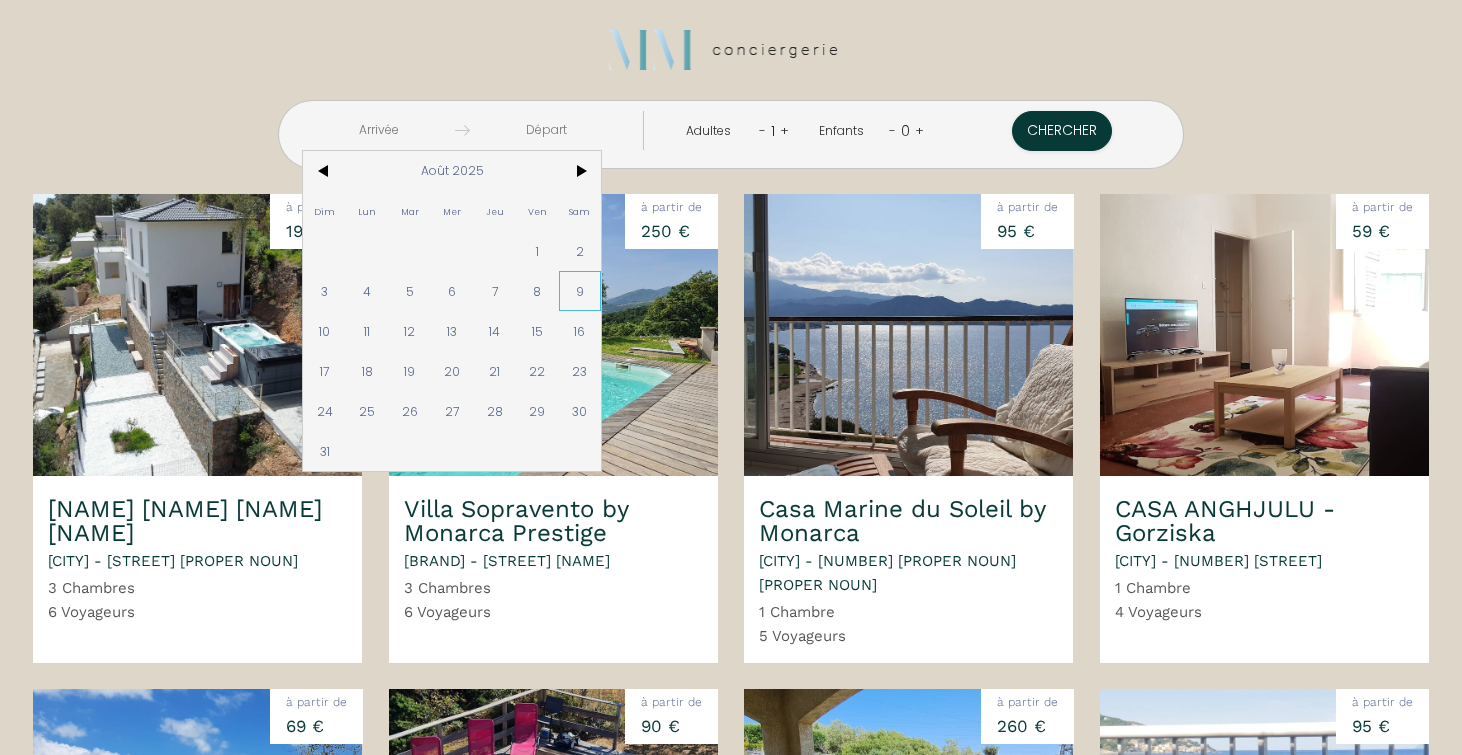 click on "9" at bounding box center (580, 291) 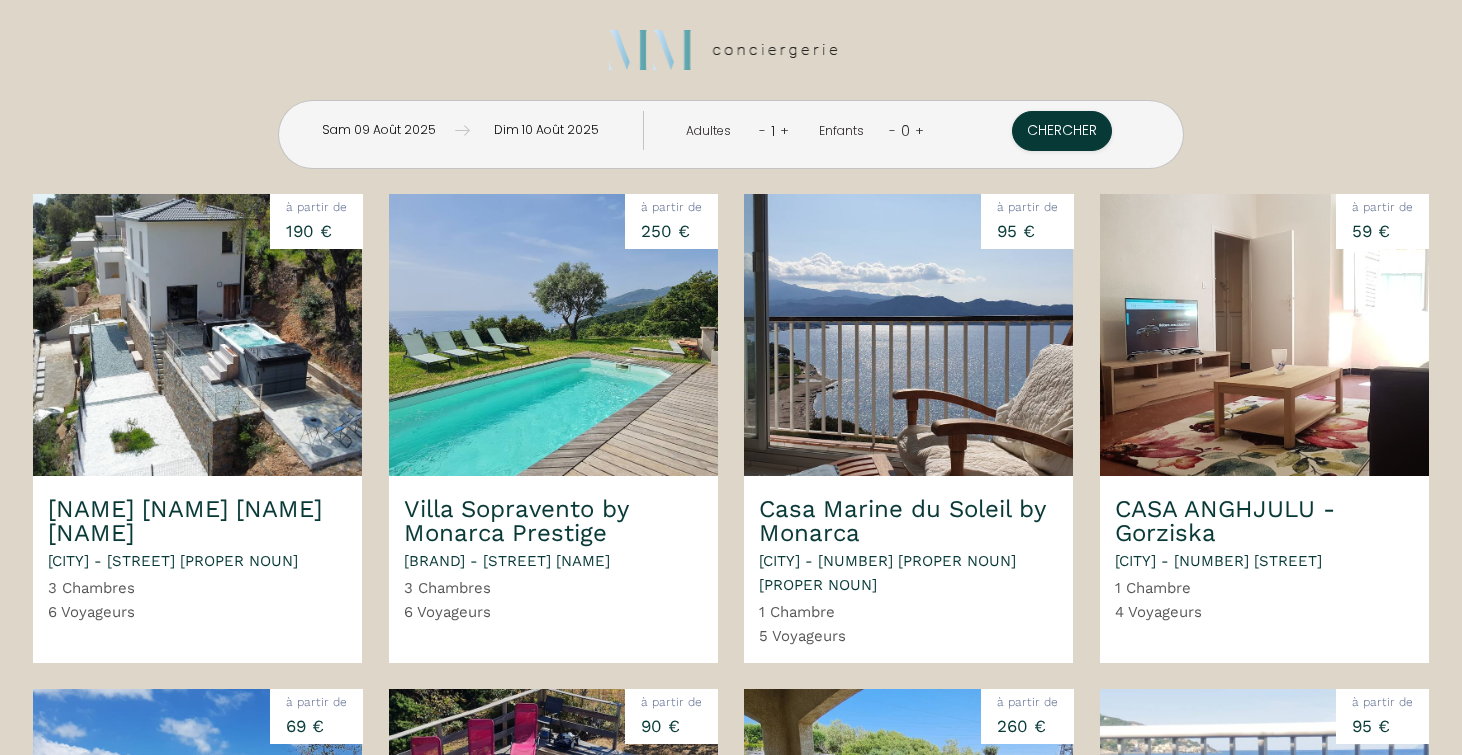 click on "Dim 10 Août 2025" at bounding box center (546, 130) 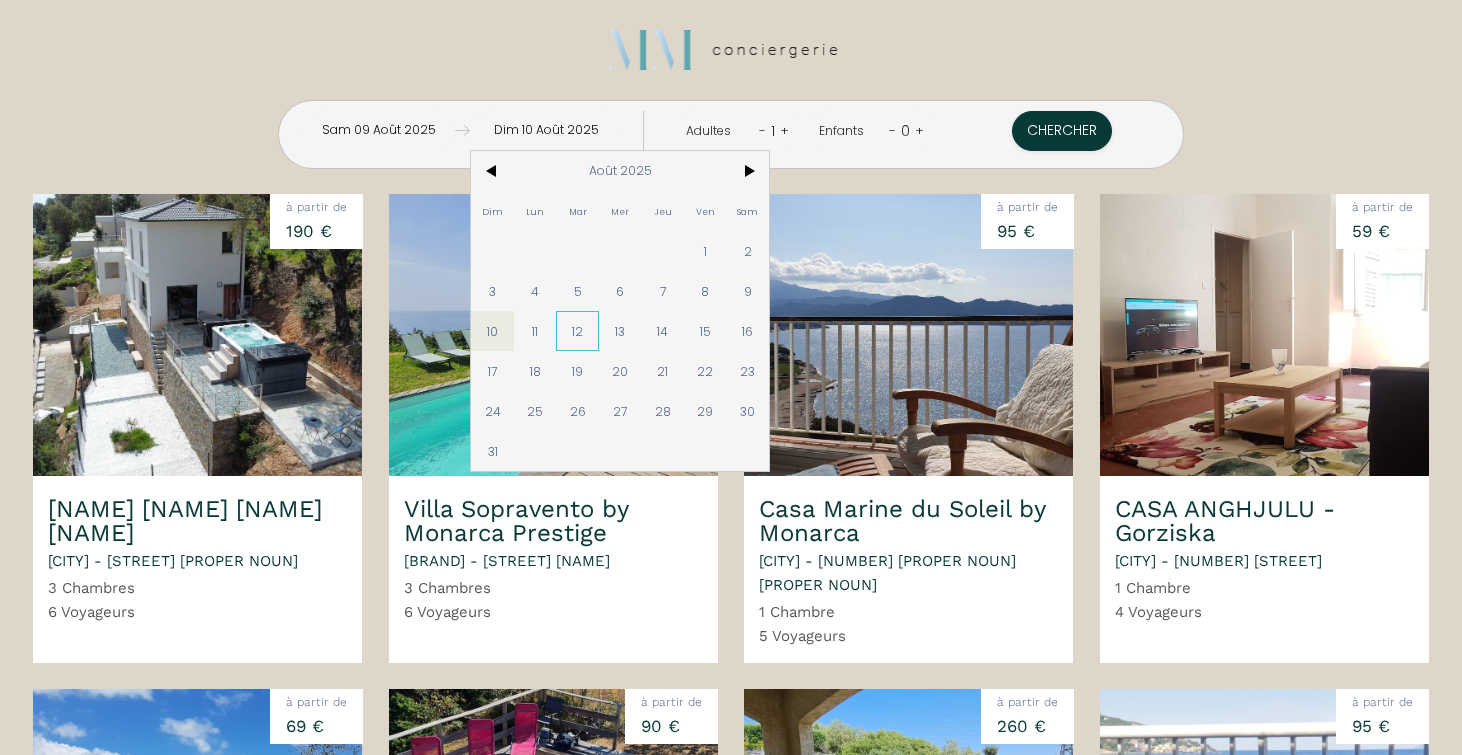 click on "12" at bounding box center (577, 331) 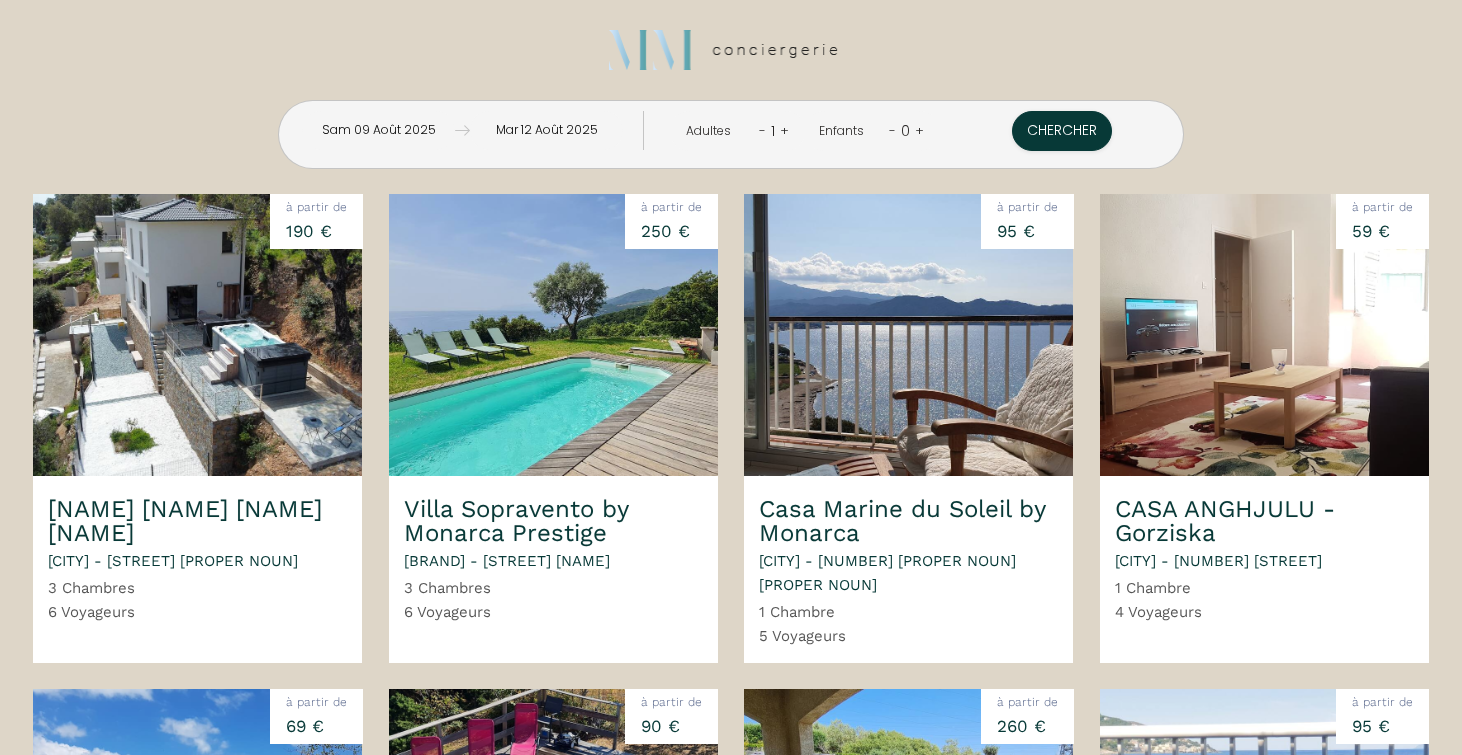 click on "+" at bounding box center [784, 130] 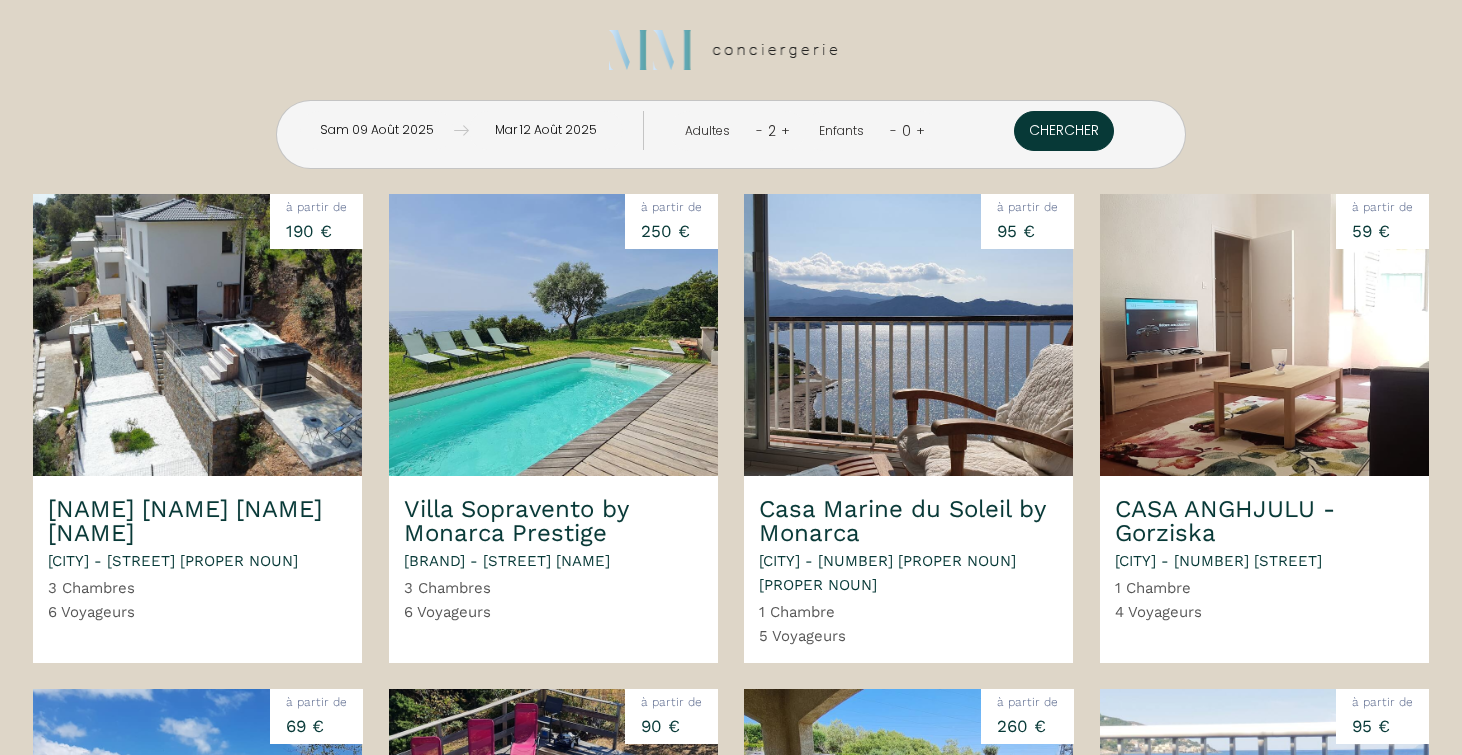 click on "Chercher" at bounding box center [1064, 131] 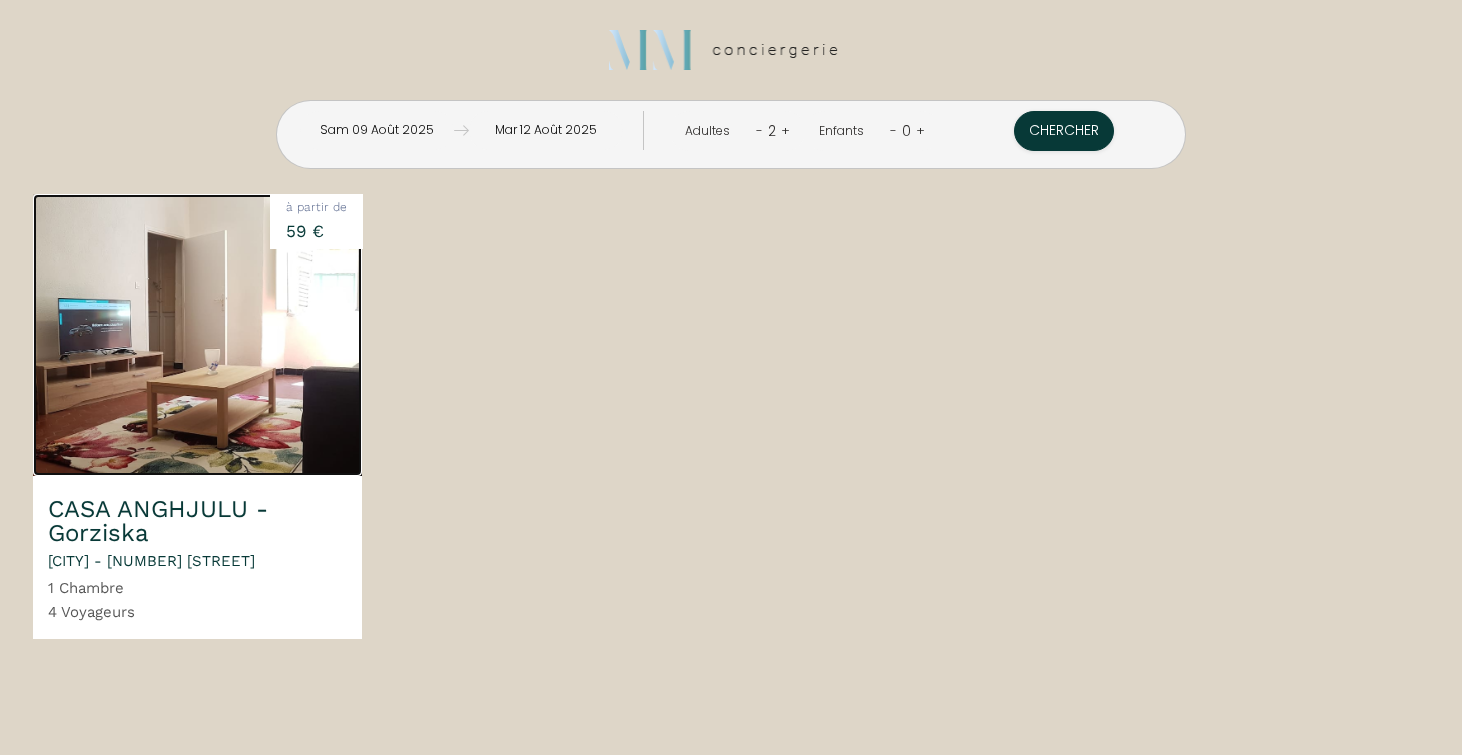 click at bounding box center (197, 335) 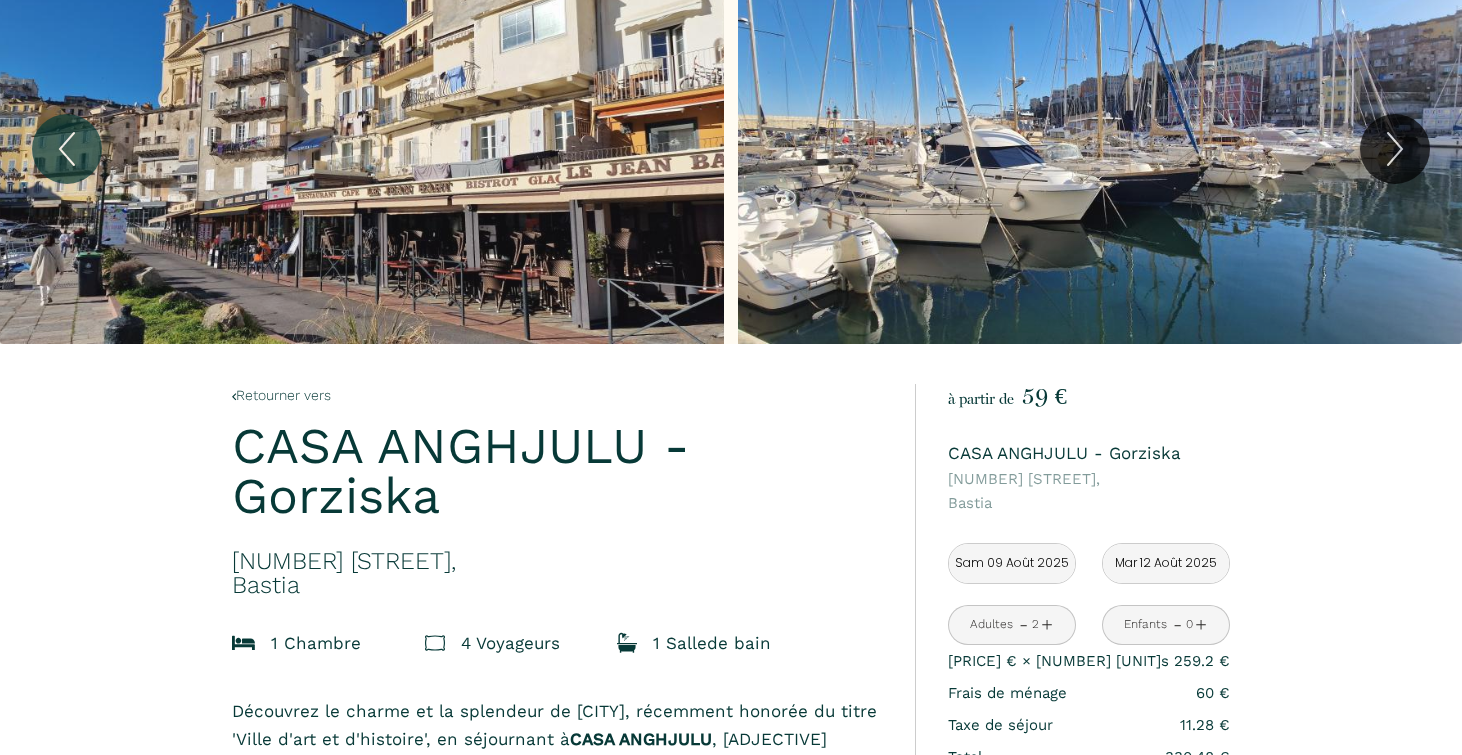 scroll, scrollTop: 55, scrollLeft: 0, axis: vertical 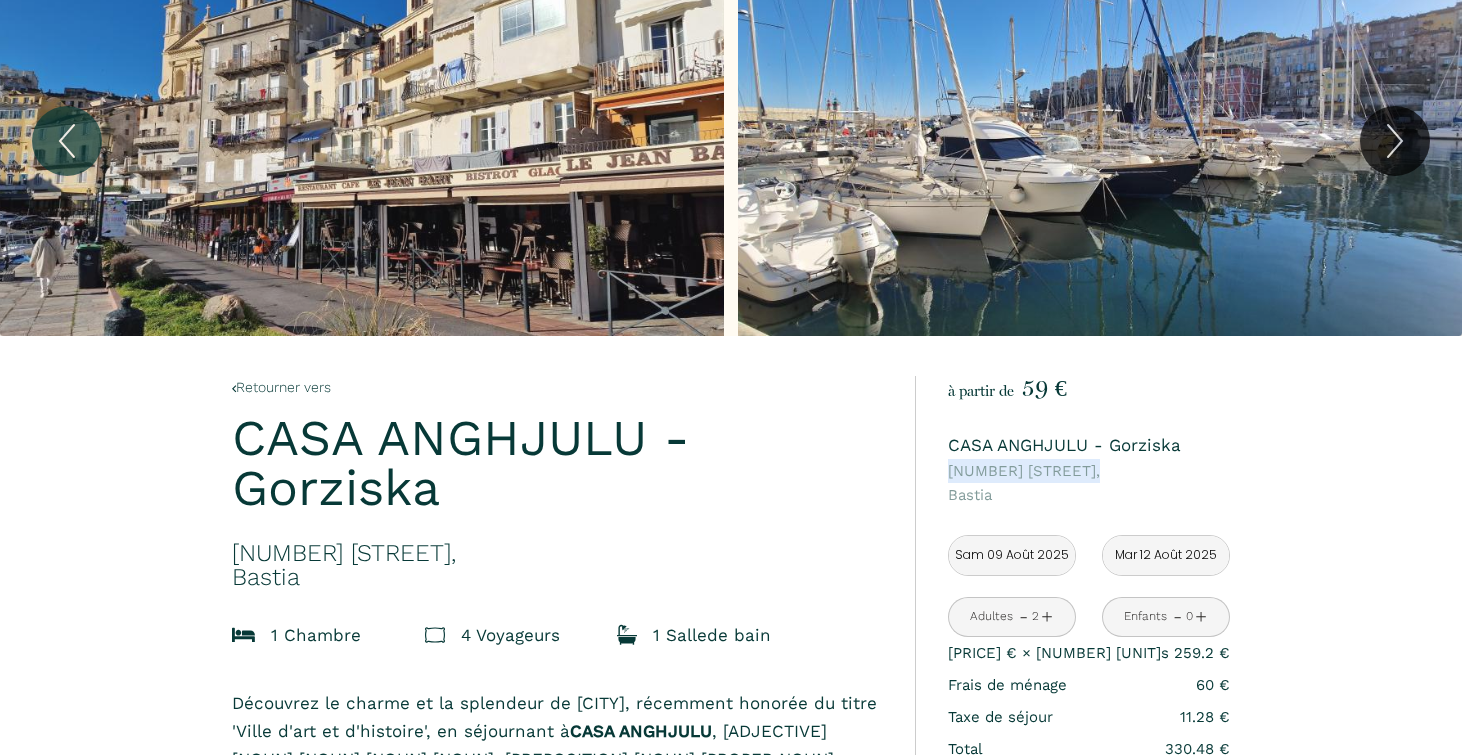 drag, startPoint x: 1106, startPoint y: 472, endPoint x: 946, endPoint y: 480, distance: 160.19987 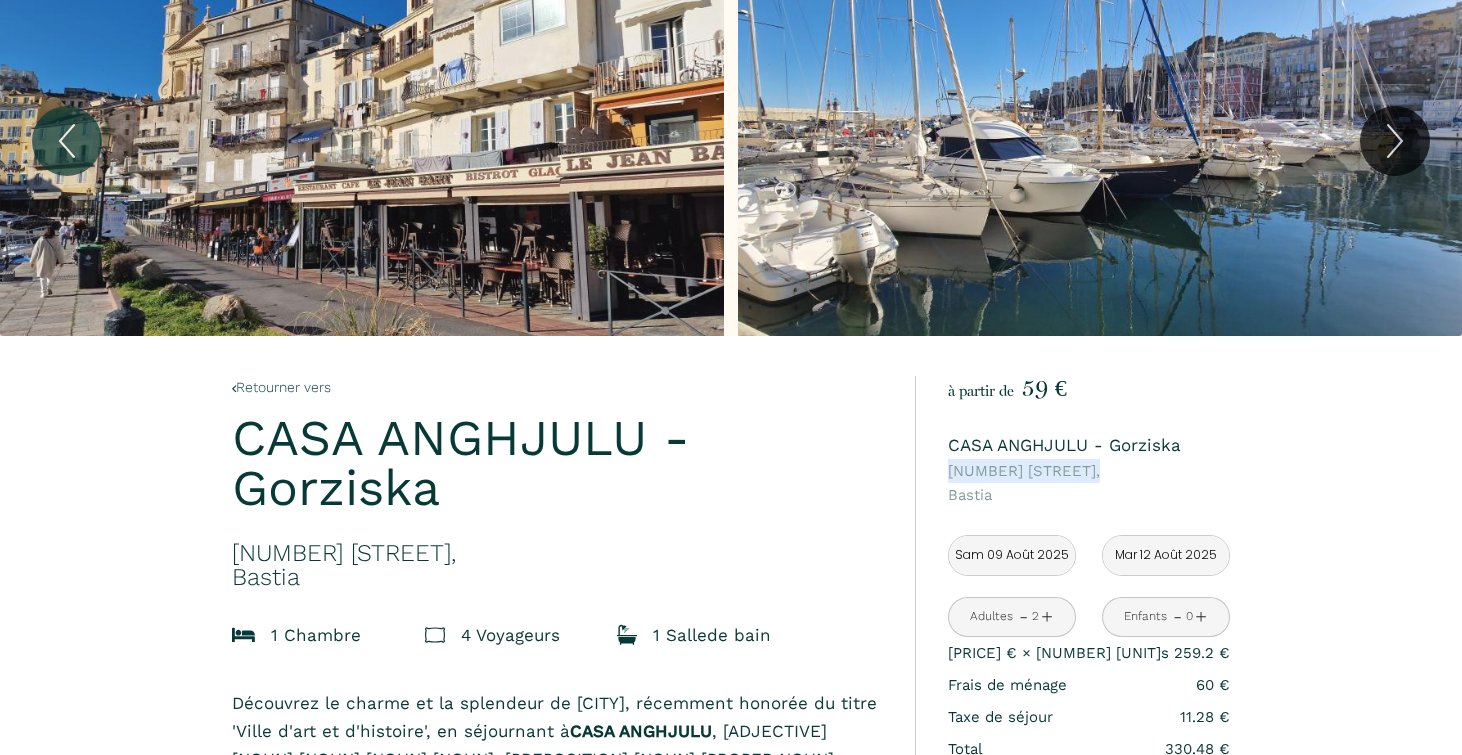 click on "à partir de   59 €
CASA ANGHJULU - Gorziska
2 Rue de l'Évêché,  Bastia
Sam 09 Août 2025         <   Août 2025   >   Dim Lun Mar Mer Jeu Ven Sam   1 2 3 4 5 6 7 8 9 10 11 12 13 14 15 16 17 18 19 20 21 22 23 24 25 26 27 28 29 30 31     <   2025   >   Janvier Février Mars Avril Mai Juin Juillet Août Septembre Octobre Novembre Décembre     <   2020 - 2029   >   2020 2021 2022 2023 2024 2025 2026 2027 2028 2029     Mar 12 Août 2025         <   Août 2025   >   Dim Lun Mar Mer Jeu Ven Sam   1 2 3 4 5 6 7 8 9 10 11 12 13 14 15 16 17 18 19 20 21 22 23 24 25 26 27 28 29 30 31     <   2025   >   Janvier Février Mars Avril Mai Juin Juillet Août Septembre Octobre Novembre Décembre     <   2020 - 2029   >   2020 2021 2022 2023 2024 2025 2026 2027 2028 2029   Adultes   -   2   +   Enfants   -   0   +
86.4 € × 3  nuit s
259.2 €" at bounding box center (1072, 721) 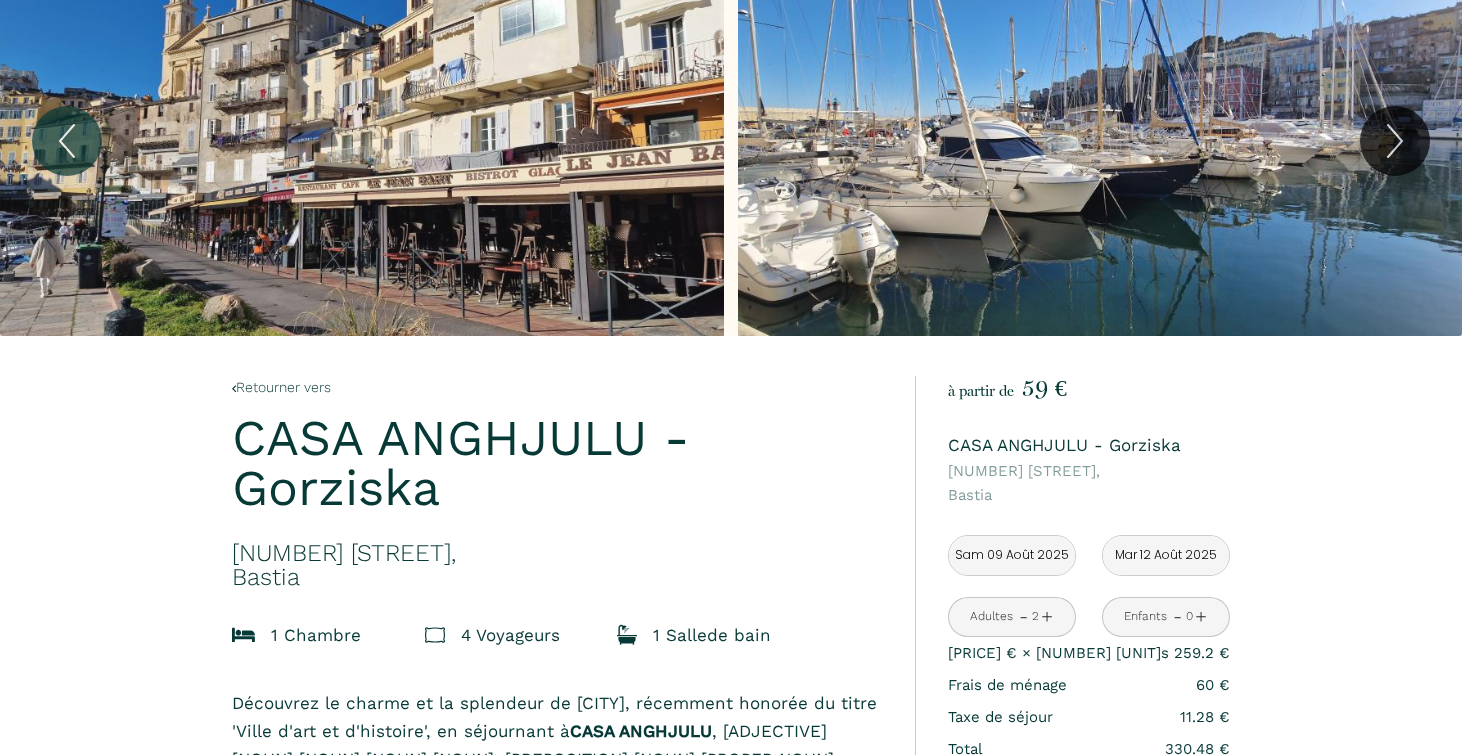 click on "à partir de   59 €
CASA ANGHJULU - Gorziska
2 Rue de l'Évêché,  Bastia
Sam 09 Août 2025         <   Août 2025   >   Dim Lun Mar Mer Jeu Ven Sam   1 2 3 4 5 6 7 8 9 10 11 12 13 14 15 16 17 18 19 20 21 22 23 24 25 26 27 28 29 30 31     <   2025   >   Janvier Février Mars Avril Mai Juin Juillet Août Septembre Octobre Novembre Décembre     <   2020 - 2029   >   2020 2021 2022 2023 2024 2025 2026 2027 2028 2029     Mar 12 Août 2025         <   Août 2025   >   Dim Lun Mar Mer Jeu Ven Sam   1 2 3 4 5 6 7 8 9 10 11 12 13 14 15 16 17 18 19 20 21 22 23 24 25 26 27 28 29 30 31     <   2025   >   Janvier Février Mars Avril Mai Juin Juillet Août Septembre Octobre Novembre Décembre     <   2020 - 2029   >   2020 2021 2022 2023 2024 2025 2026 2027 2028 2029   Adultes   -   2   +   Enfants   -   0   +
86.4 € × 3  nuit s
259.2 €" at bounding box center [1089, 721] 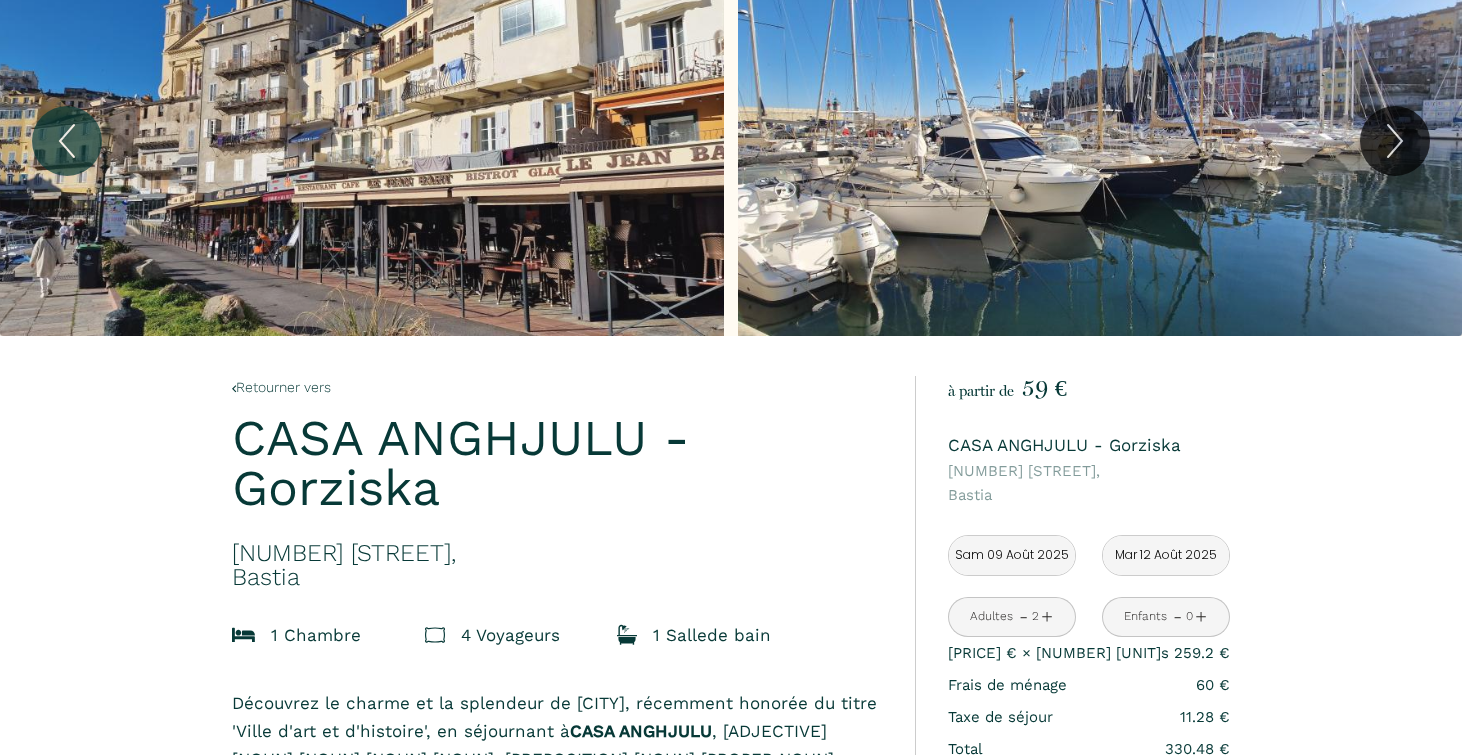 drag, startPoint x: 946, startPoint y: 466, endPoint x: 997, endPoint y: 485, distance: 54.42426 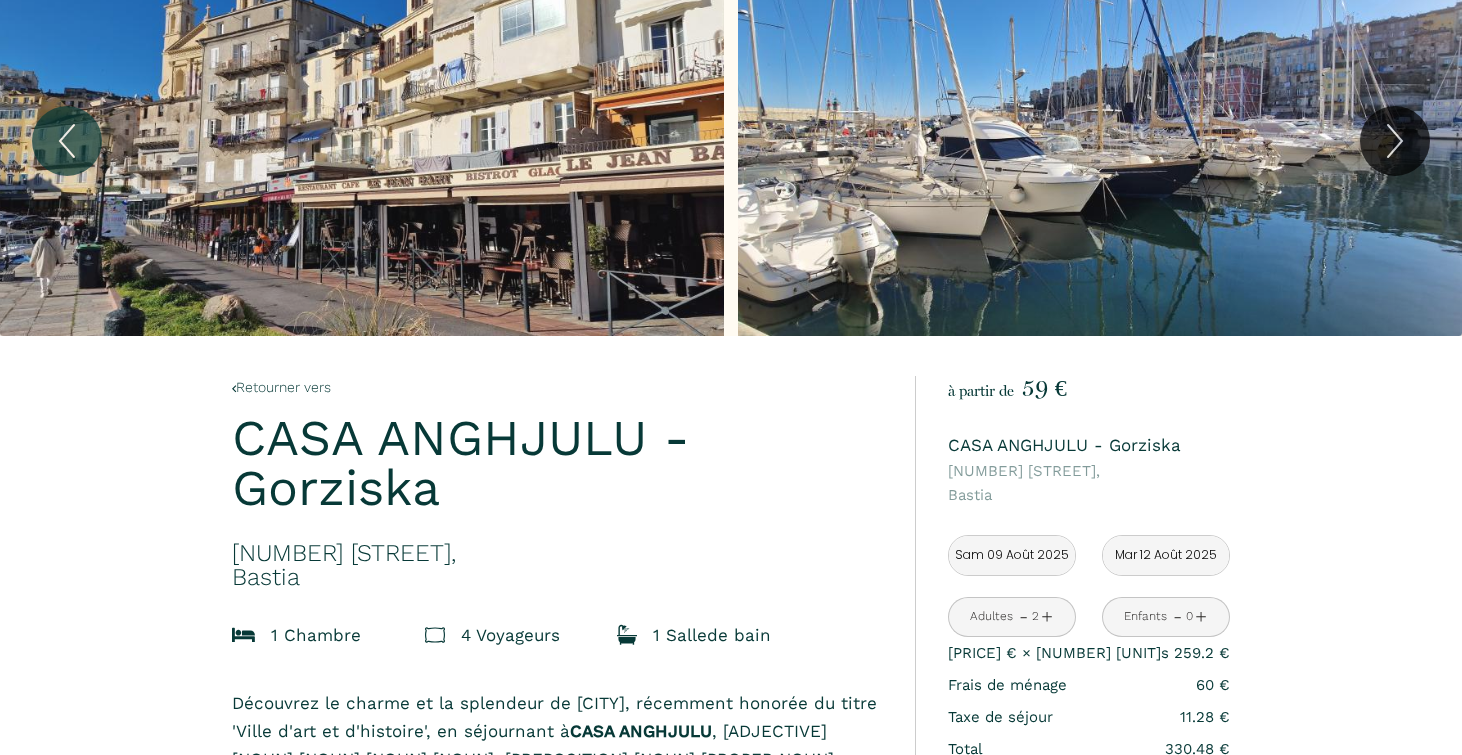 click on "à partir de   59 €
CASA ANGHJULU - Gorziska
2 Rue de l'Évêché,  Bastia
Sam 09 Août 2025         <   Août 2025   >   Dim Lun Mar Mer Jeu Ven Sam   1 2 3 4 5 6 7 8 9 10 11 12 13 14 15 16 17 18 19 20 21 22 23 24 25 26 27 28 29 30 31     <   2025   >   Janvier Février Mars Avril Mai Juin Juillet Août Septembre Octobre Novembre Décembre     <   2020 - 2029   >   2020 2021 2022 2023 2024 2025 2026 2027 2028 2029     Mar 12 Août 2025         <   Août 2025   >   Dim Lun Mar Mer Jeu Ven Sam   1 2 3 4 5 6 7 8 9 10 11 12 13 14 15 16 17 18 19 20 21 22 23 24 25 26 27 28 29 30 31     <   2025   >   Janvier Février Mars Avril Mai Juin Juillet Août Septembre Octobre Novembre Décembre     <   2020 - 2029   >   2020 2021 2022 2023 2024 2025 2026 2027 2028 2029   Adultes   -   2   +   Enfants   -   0   +
86.4 € × 3  nuit s
259.2 €" at bounding box center [1072, 721] 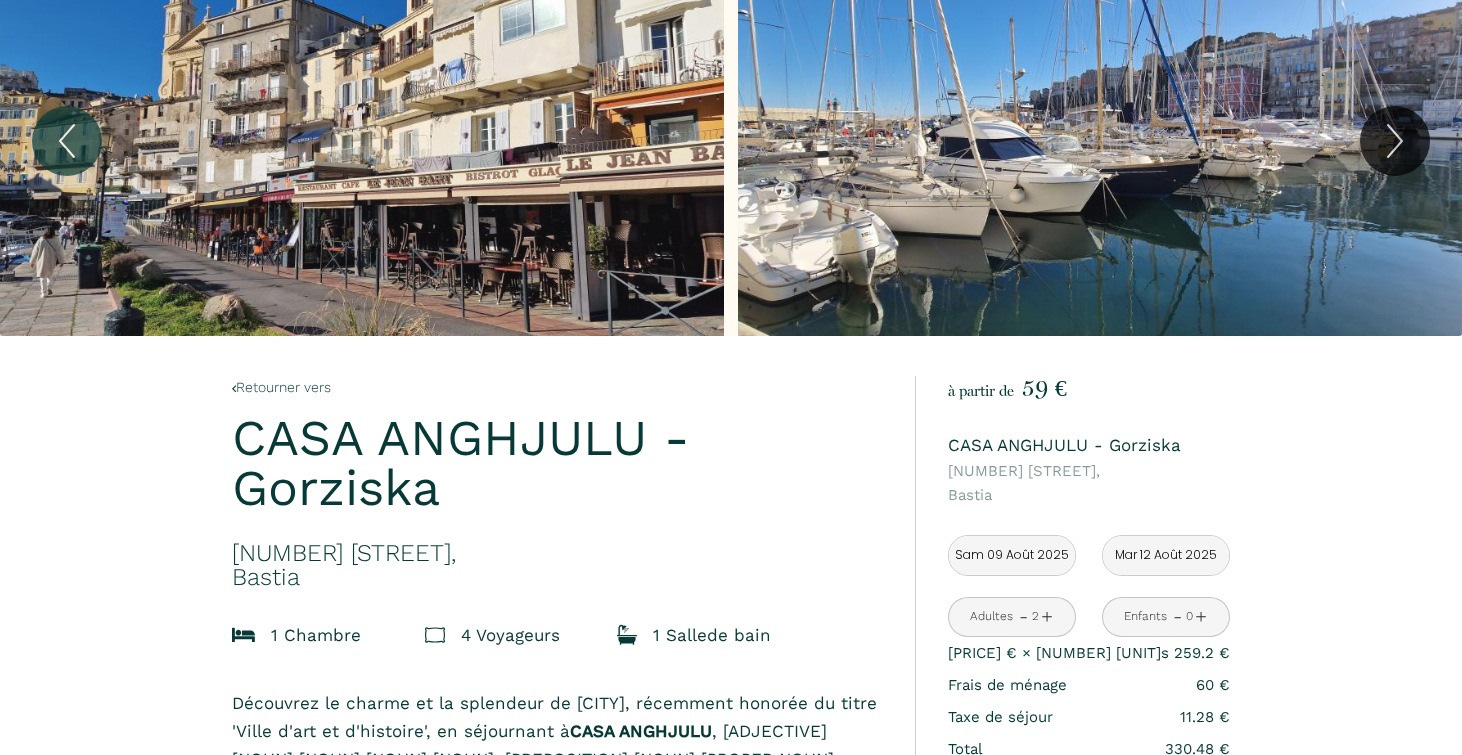 copy on "2 Rue de l'Évêché,  Bastia" 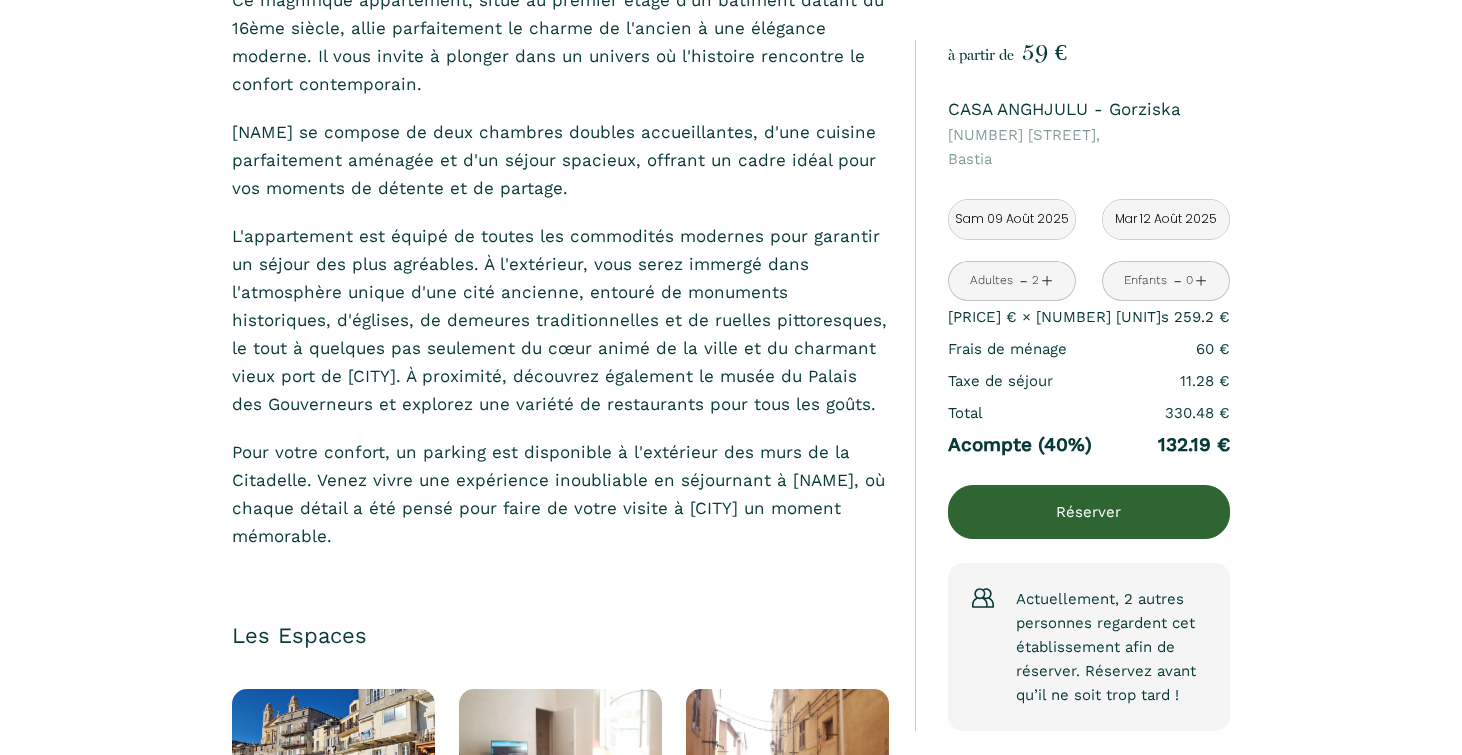 scroll, scrollTop: 0, scrollLeft: 0, axis: both 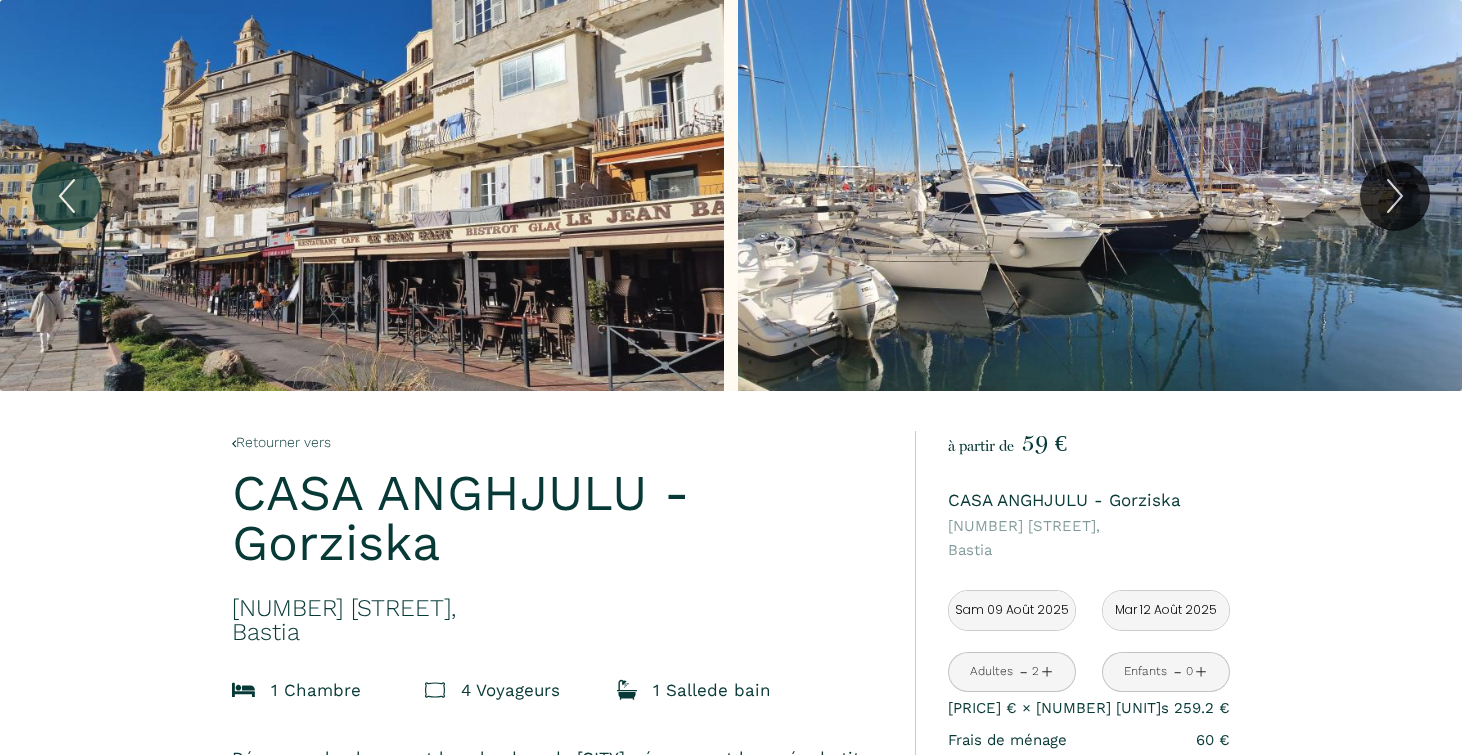 click on "Retourner vers
CASA ANGHJULU - Gorziska    2 Rue de l'Évêché,  Bastia
1 Chambre
4 Voyageur s
1 Salle  de bain
​Découvrez le charme et la splendeur de Bastia, récemment honorée du titre 'Ville d'art et d'histoire', en séjournant à  CASA ANGHJULU , nichée au cœur du quartier emblématique de la Citadelle, à l'ombre du Palais des Gouverneurs historique.
Ce magnifique appartement, situé au premier étage d'un bâtiment datant du 16ème siècle, allie parfaitement le charme de l'ancien à une élégance moderne. Il vous invite à plonger dans un univers où l'histoire rencontre le confort contemporain.
CASA ANGHJULU se compose de deux chambres doubles accueillantes, d'une cuisine parfaitement aménagée et d'un séjour spacieux, offrant un cadre idéal pour vos moments de détente et de partage.
Les Espaces" at bounding box center (731, 3000) 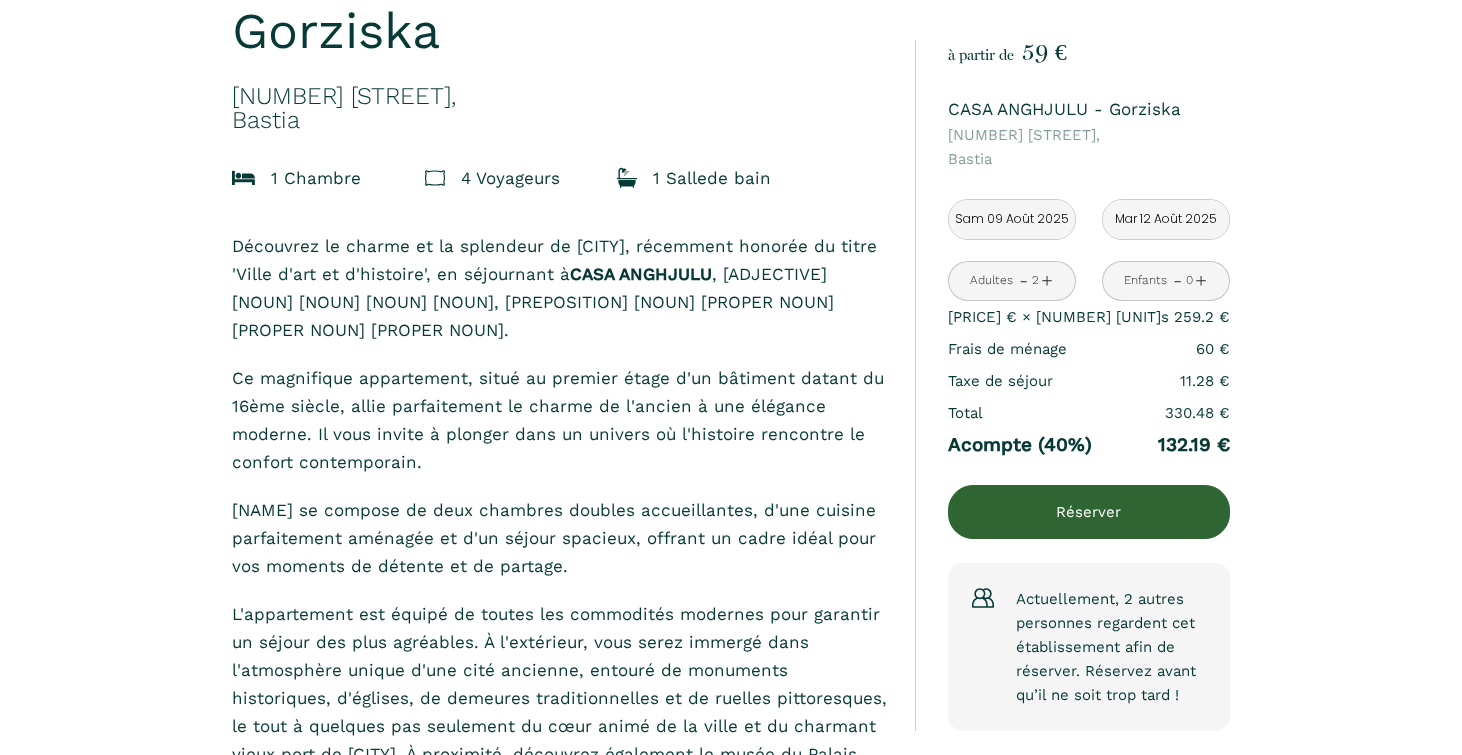 scroll, scrollTop: 516, scrollLeft: 0, axis: vertical 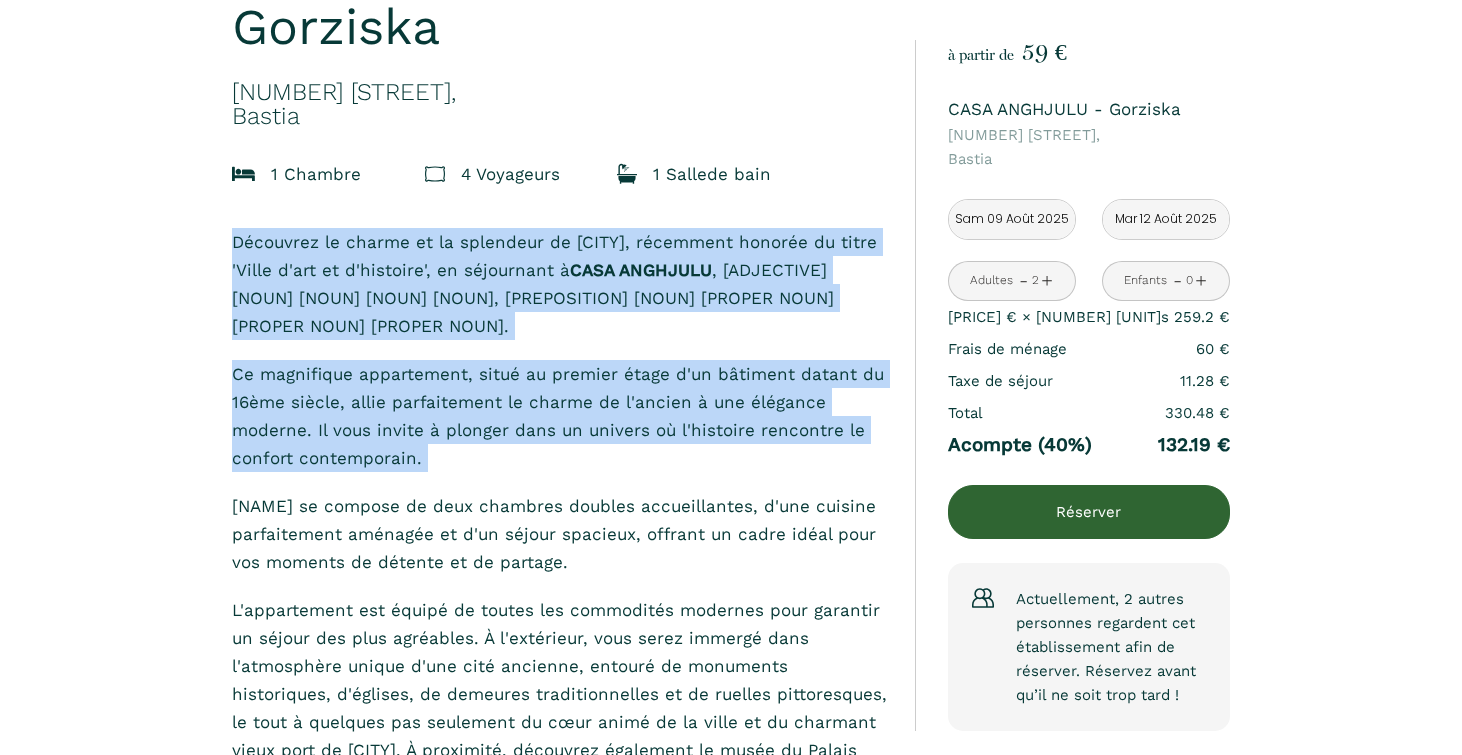 drag, startPoint x: 227, startPoint y: 241, endPoint x: 523, endPoint y: 476, distance: 377.9431 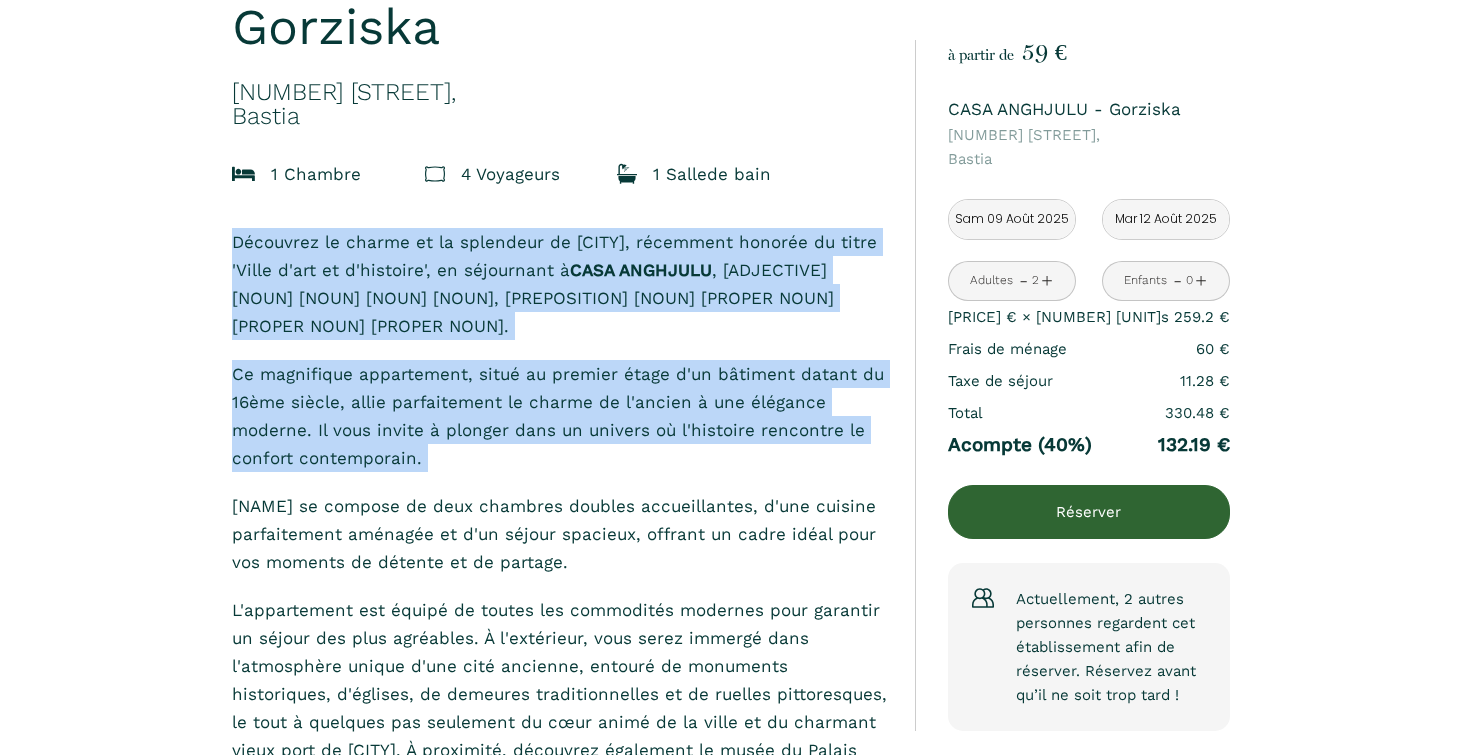 click on "Retourner vers
CASA ANGHJULU - Gorziska    2 Rue de l'Évêché,  Bastia
1 Chambre
4 Voyageur s
1 Salle  de bain
​Découvrez le charme et la splendeur de Bastia, récemment honorée du titre 'Ville d'art et d'histoire', en séjournant à  CASA ANGHJULU , nichée au cœur du quartier emblématique de la Citadelle, à l'ombre du Palais des Gouverneurs historique.
Ce magnifique appartement, situé au premier étage d'un bâtiment datant du 16ème siècle, allie parfaitement le charme de l'ancien à une élégance moderne. Il vous invite à plonger dans un univers où l'histoire rencontre le confort contemporain.
CASA ANGHJULU se compose de deux chambres doubles accueillantes, d'une cuisine parfaitement aménagée et d'un séjour spacieux, offrant un cadre idéal pour vos moments de détente et de partage.
Les Espaces" at bounding box center [560, 2484] 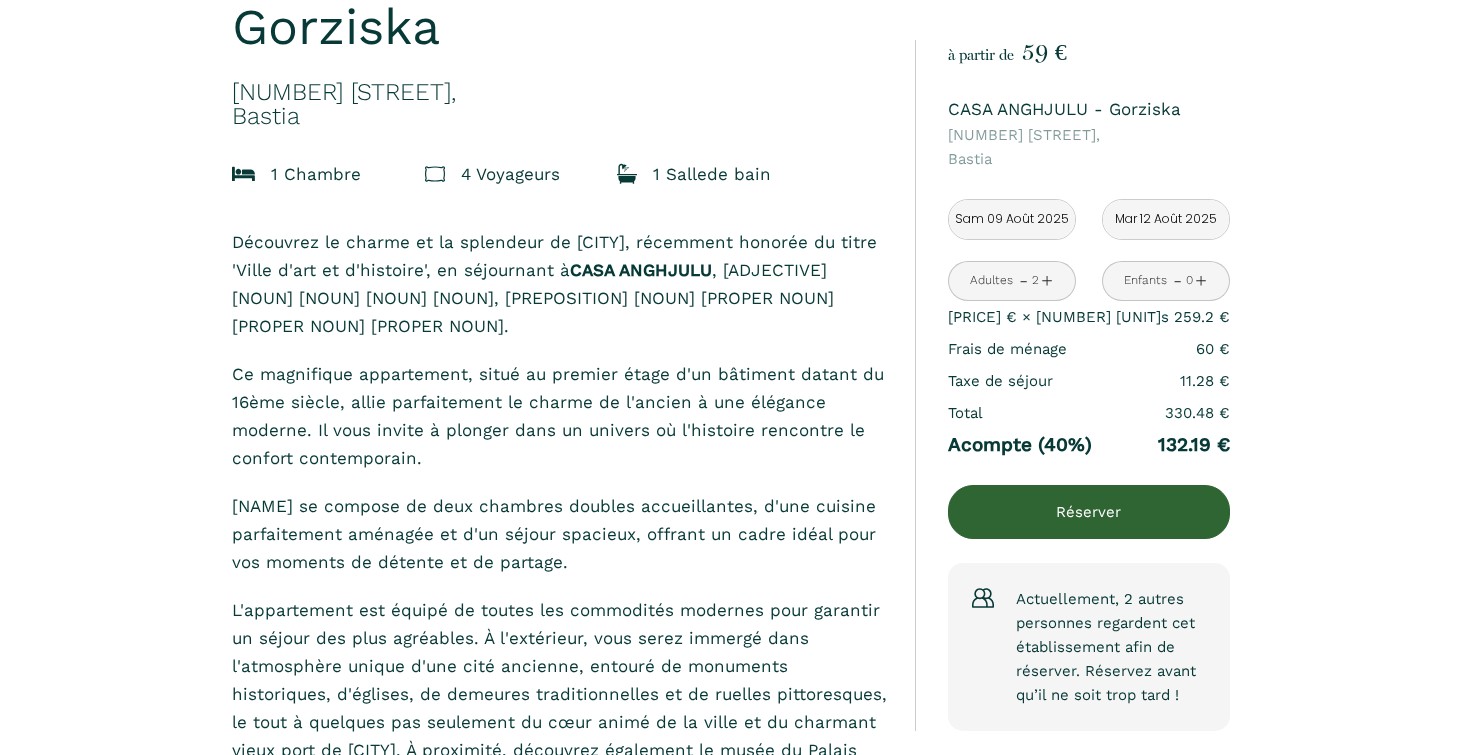 click on "​Découvrez le charme et la splendeur de Bastia, récemment honorée du titre 'Ville d'art et d'histoire', en séjournant à  CASA ANGHJULU , nichée au cœur du quartier emblématique de la Citadelle, à l'ombre du Palais des Gouverneurs historique." at bounding box center (560, 284) 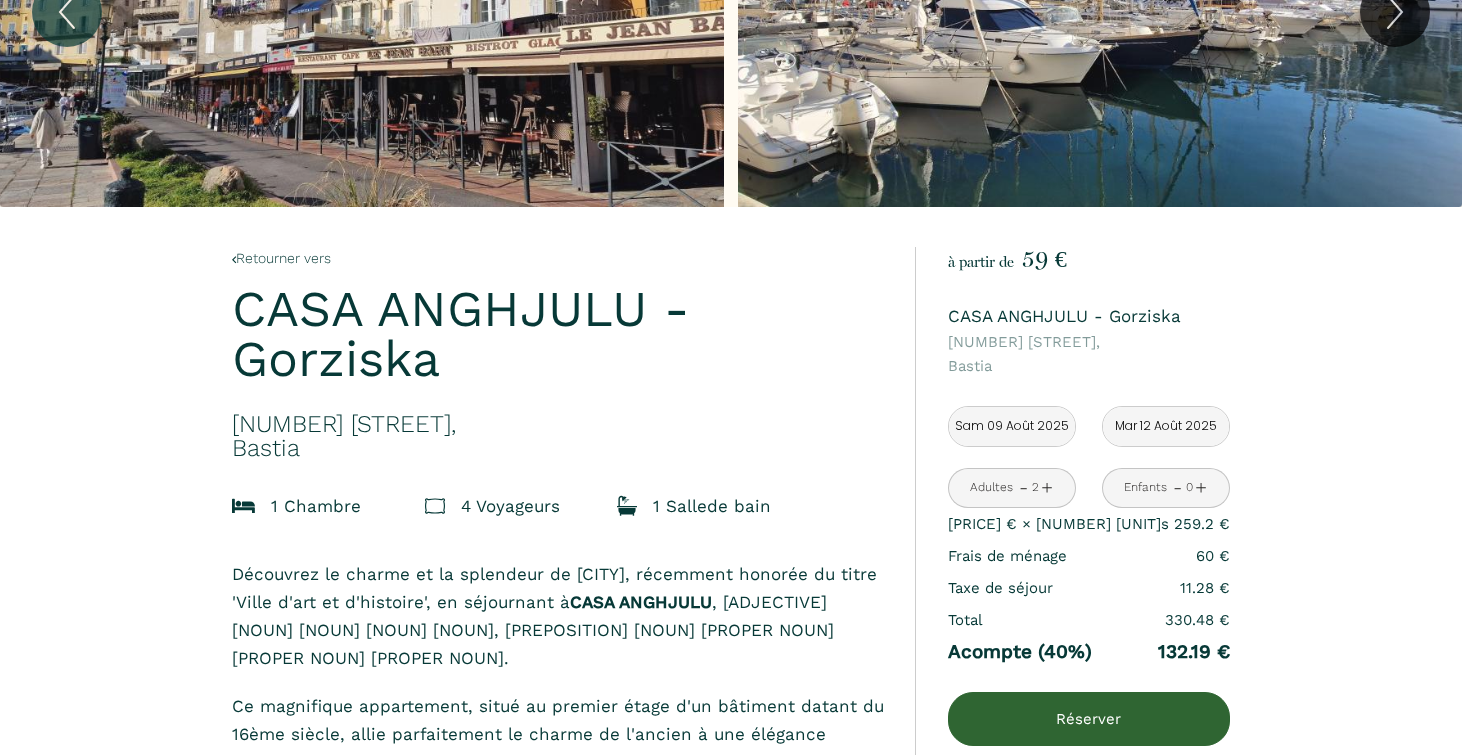 scroll, scrollTop: 209, scrollLeft: 0, axis: vertical 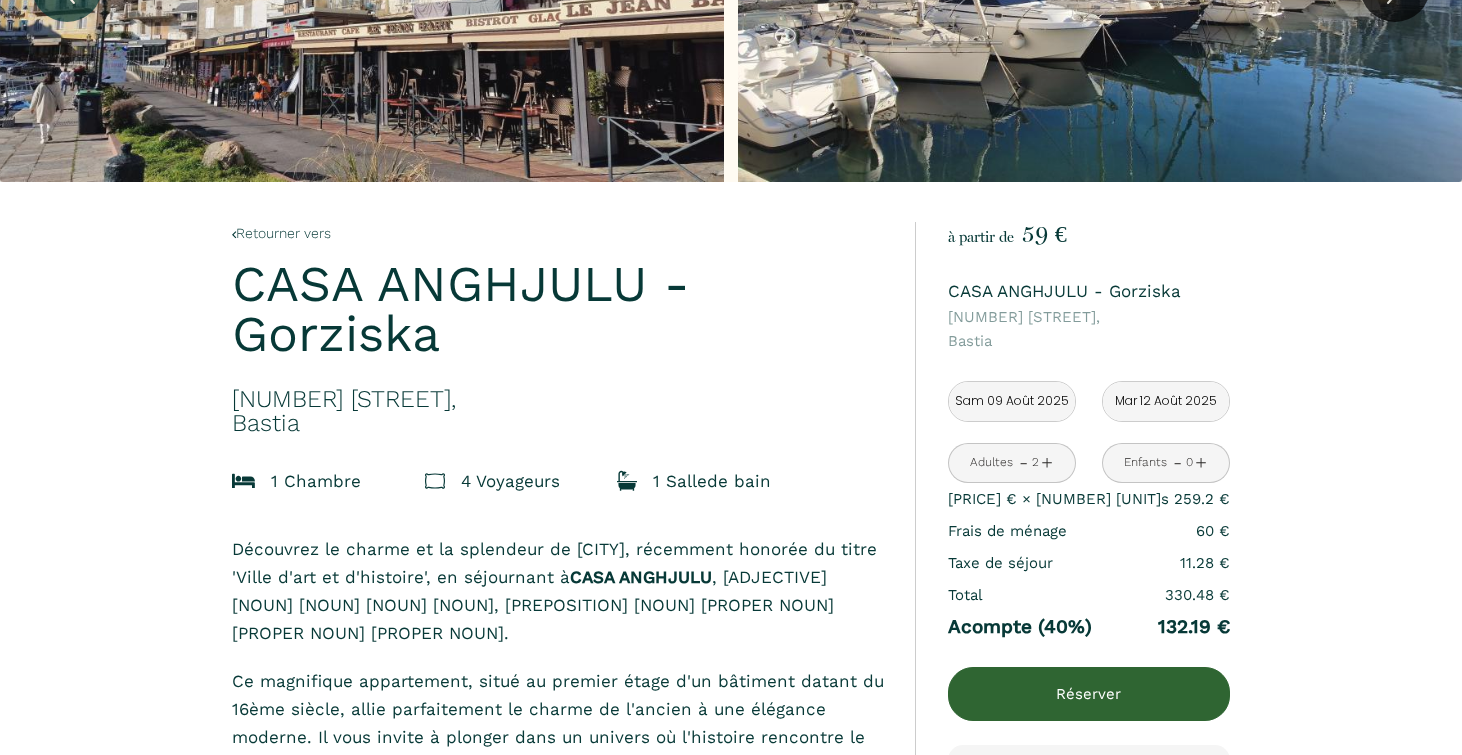 drag, startPoint x: 232, startPoint y: 263, endPoint x: 477, endPoint y: 420, distance: 290.98798 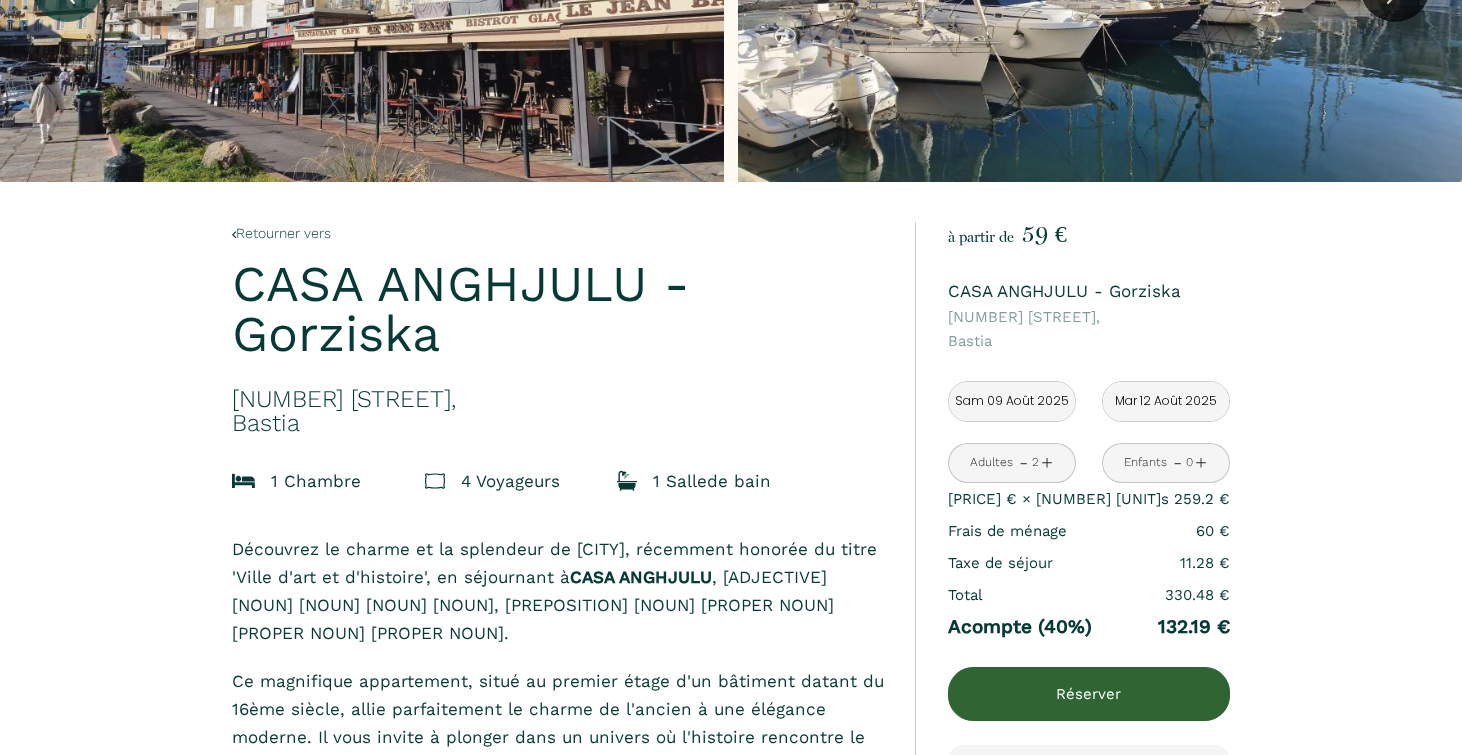 click on "Retourner vers
CASA ANGHJULU - Gorziska    2 Rue de l'Évêché,  Bastia
1 Chambre
4 Voyageur s
1 Salle  de bain
​Découvrez le charme et la splendeur de Bastia, récemment honorée du titre 'Ville d'art et d'histoire', en séjournant à  CASA ANGHJULU , nichée au cœur du quartier emblématique de la Citadelle, à l'ombre du Palais des Gouverneurs historique.
Ce magnifique appartement, situé au premier étage d'un bâtiment datant du 16ème siècle, allie parfaitement le charme de l'ancien à une élégance moderne. Il vous invite à plonger dans un univers où l'histoire rencontre le confort contemporain.
CASA ANGHJULU se compose de deux chambres doubles accueillantes, d'une cuisine parfaitement aménagée et d'un séjour spacieux, offrant un cadre idéal pour vos moments de détente et de partage.
Les Espaces" at bounding box center [560, 2791] 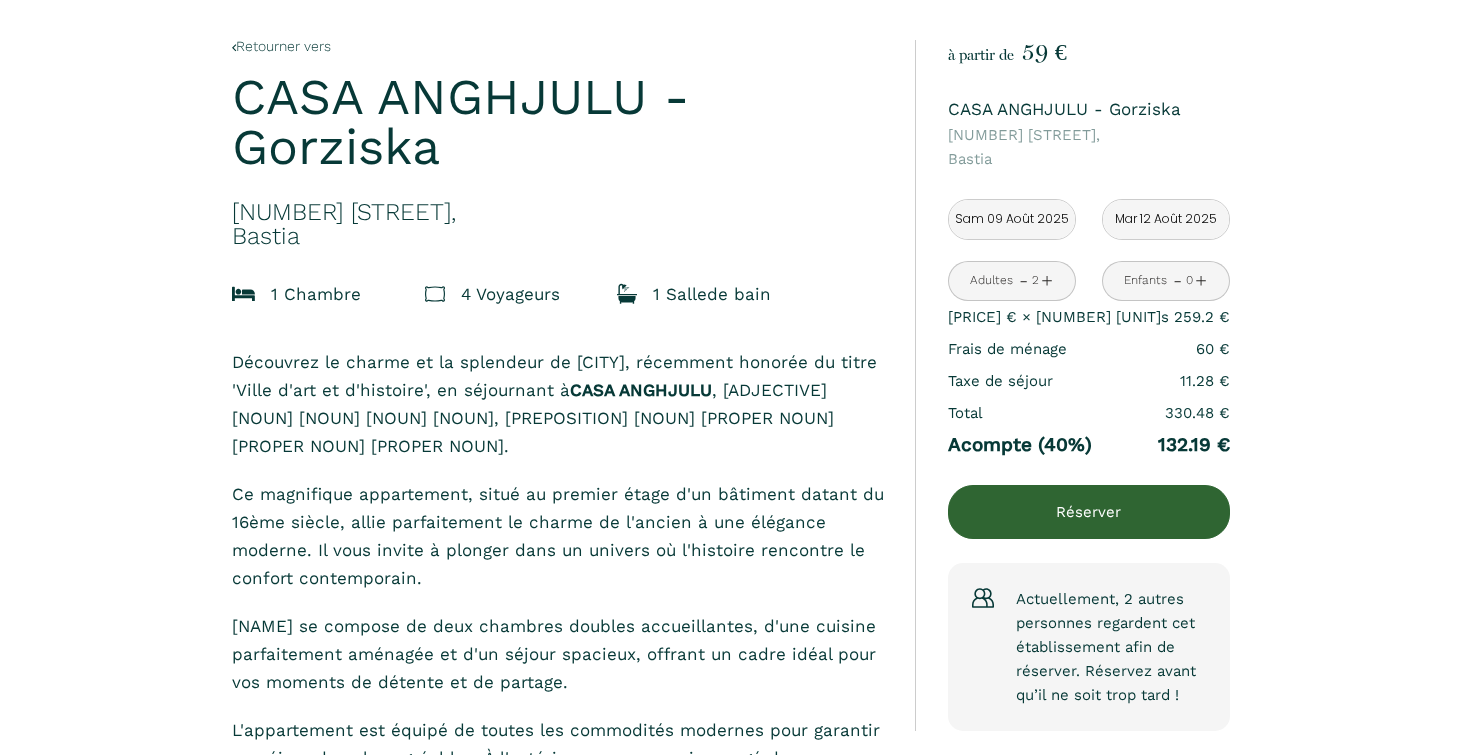 scroll, scrollTop: 409, scrollLeft: 0, axis: vertical 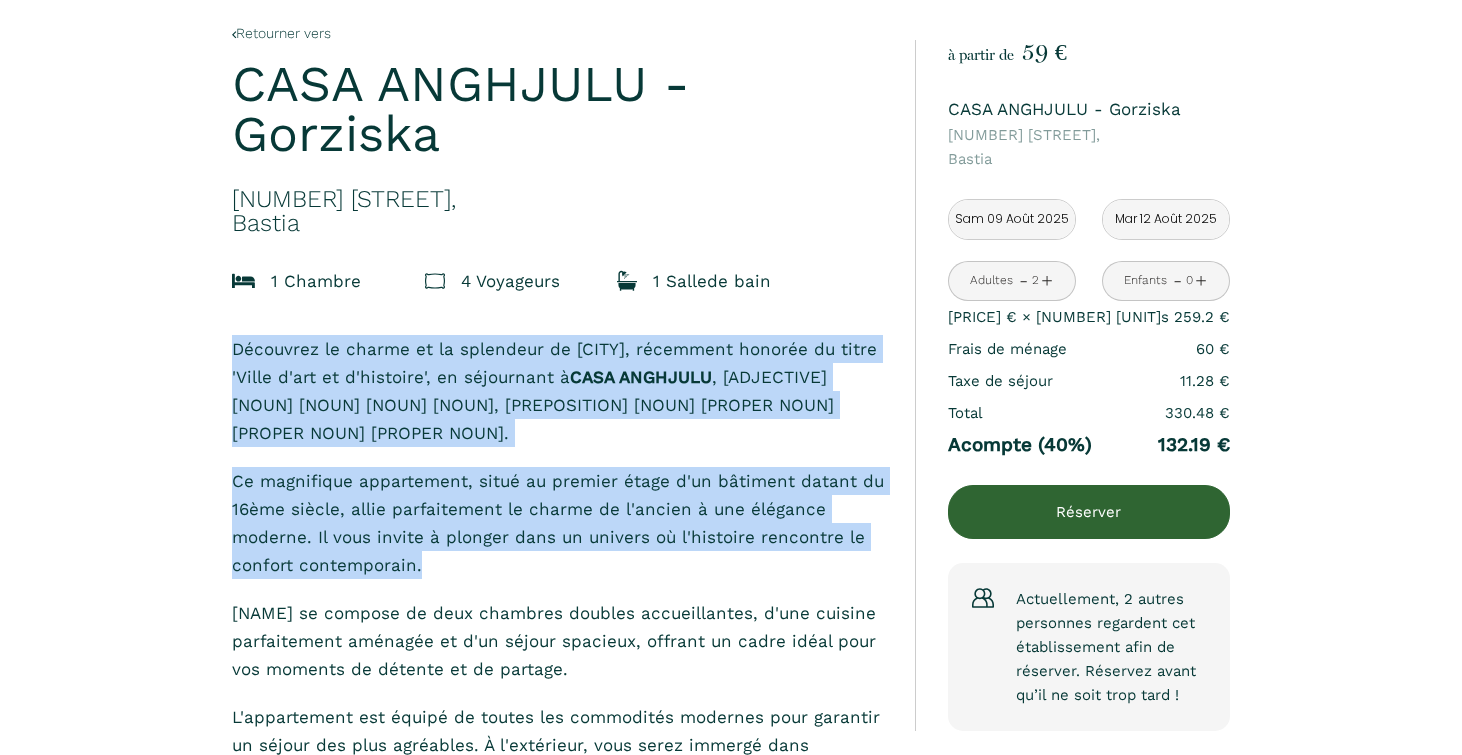 drag, startPoint x: 228, startPoint y: 331, endPoint x: 486, endPoint y: 575, distance: 355.10562 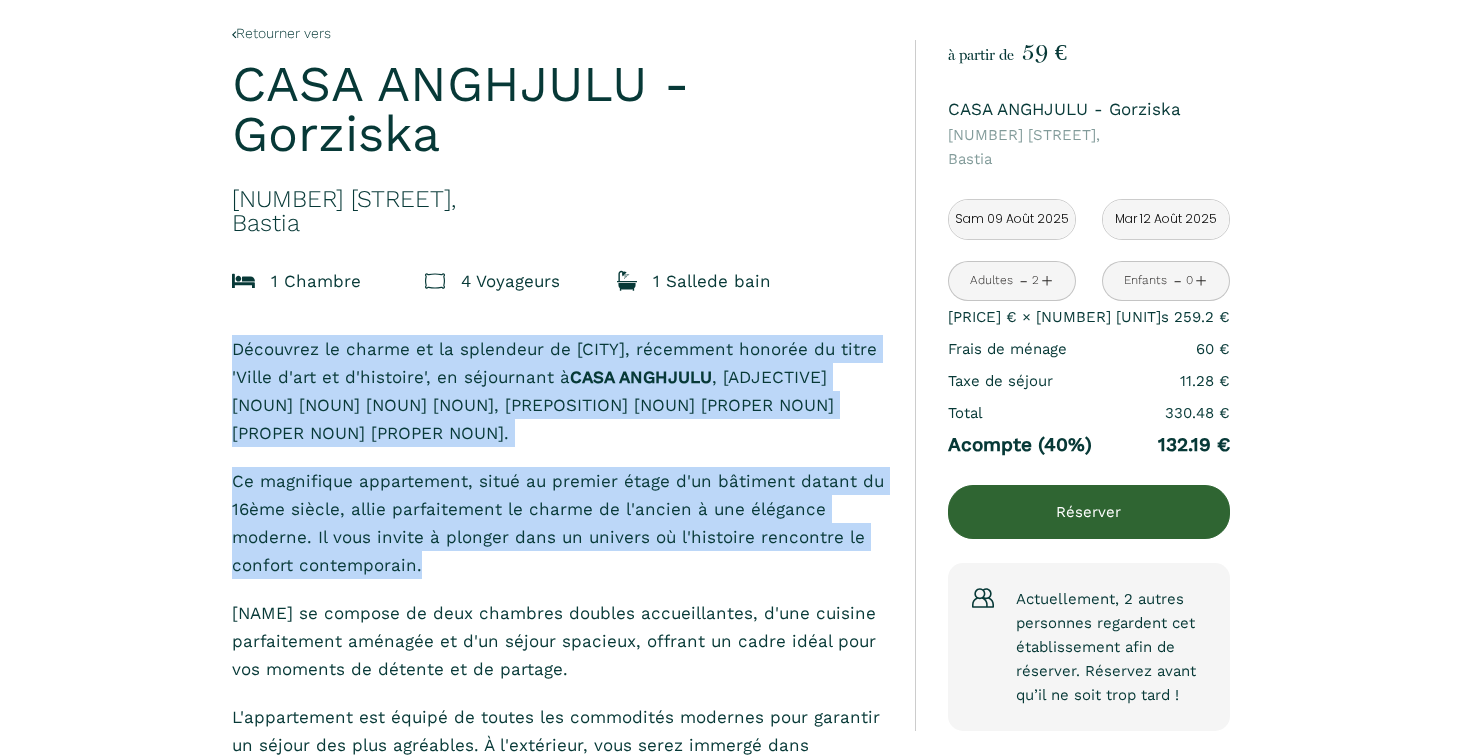 click on "Retourner vers
CASA ANGHJULU - Gorziska    2 Rue de l'Évêché,  Bastia
1 Chambre
4 Voyageur s
1 Salle  de bain
​Découvrez le charme et la splendeur de Bastia, récemment honorée du titre 'Ville d'art et d'histoire', en séjournant à  CASA ANGHJULU , nichée au cœur du quartier emblématique de la Citadelle, à l'ombre du Palais des Gouverneurs historique.
Ce magnifique appartement, situé au premier étage d'un bâtiment datant du 16ème siècle, allie parfaitement le charme de l'ancien à une élégance moderne. Il vous invite à plonger dans un univers où l'histoire rencontre le confort contemporain.
CASA ANGHJULU se compose de deux chambres doubles accueillantes, d'une cuisine parfaitement aménagée et d'un séjour spacieux, offrant un cadre idéal pour vos moments de détente et de partage.
Les Espaces" at bounding box center [560, 2591] 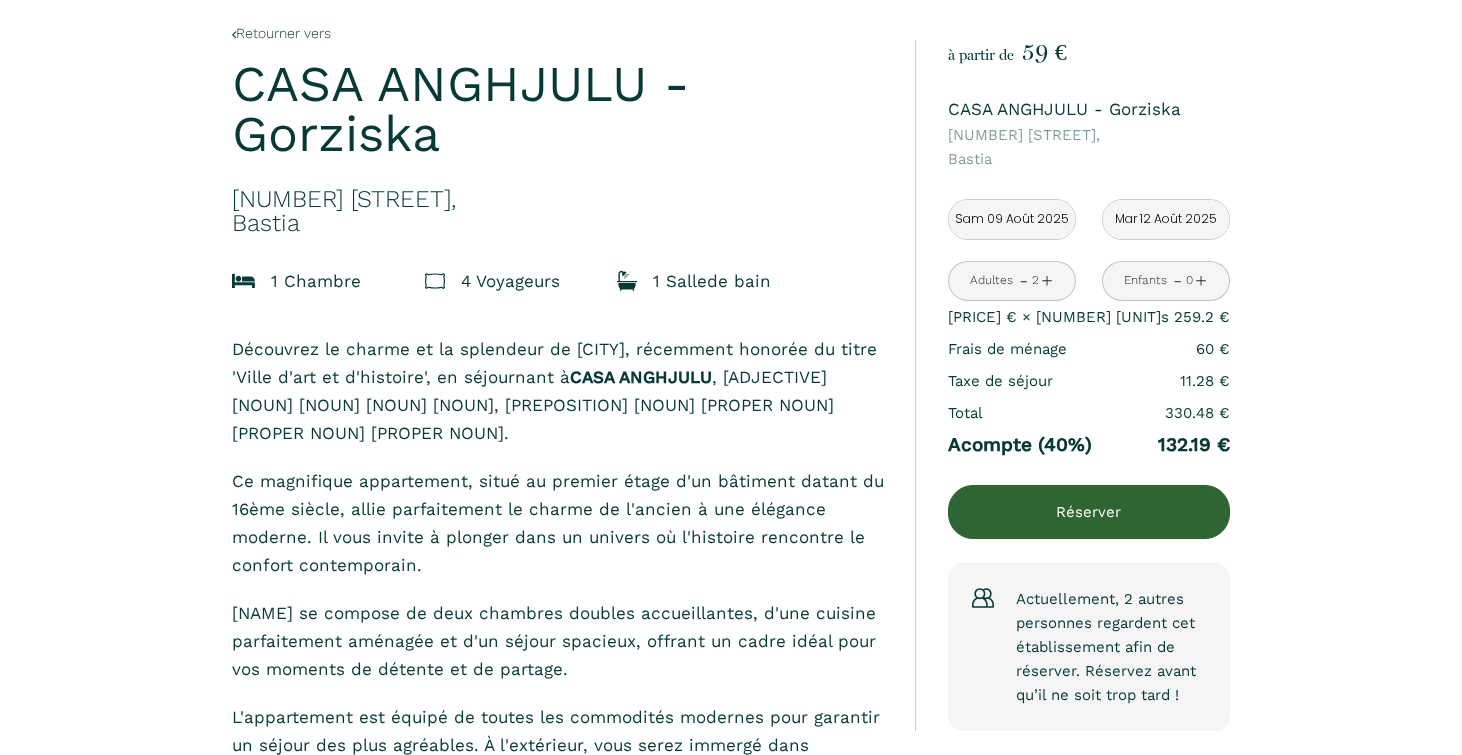 click on "2 Rue de l'Évêché,  Bastia" at bounding box center (560, 211) 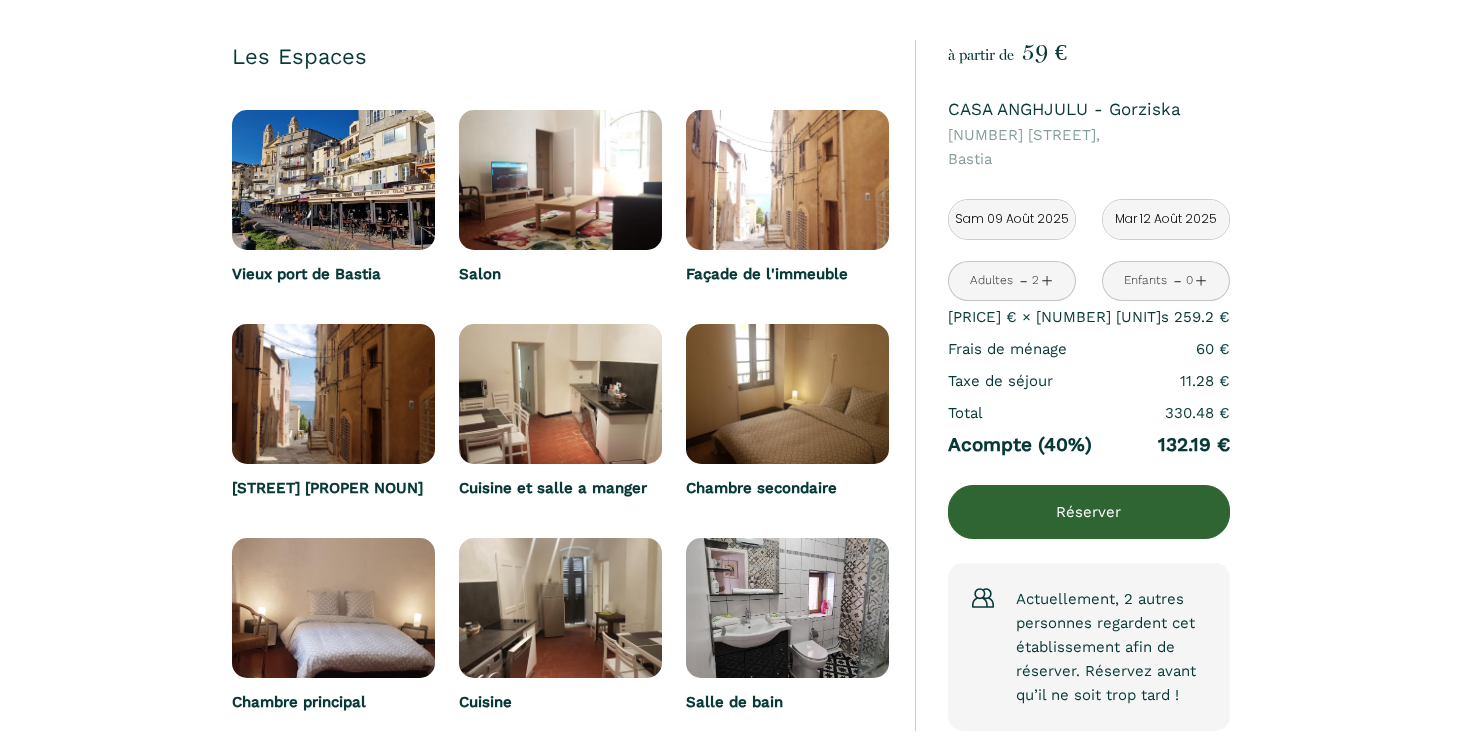 scroll, scrollTop: 1458, scrollLeft: 0, axis: vertical 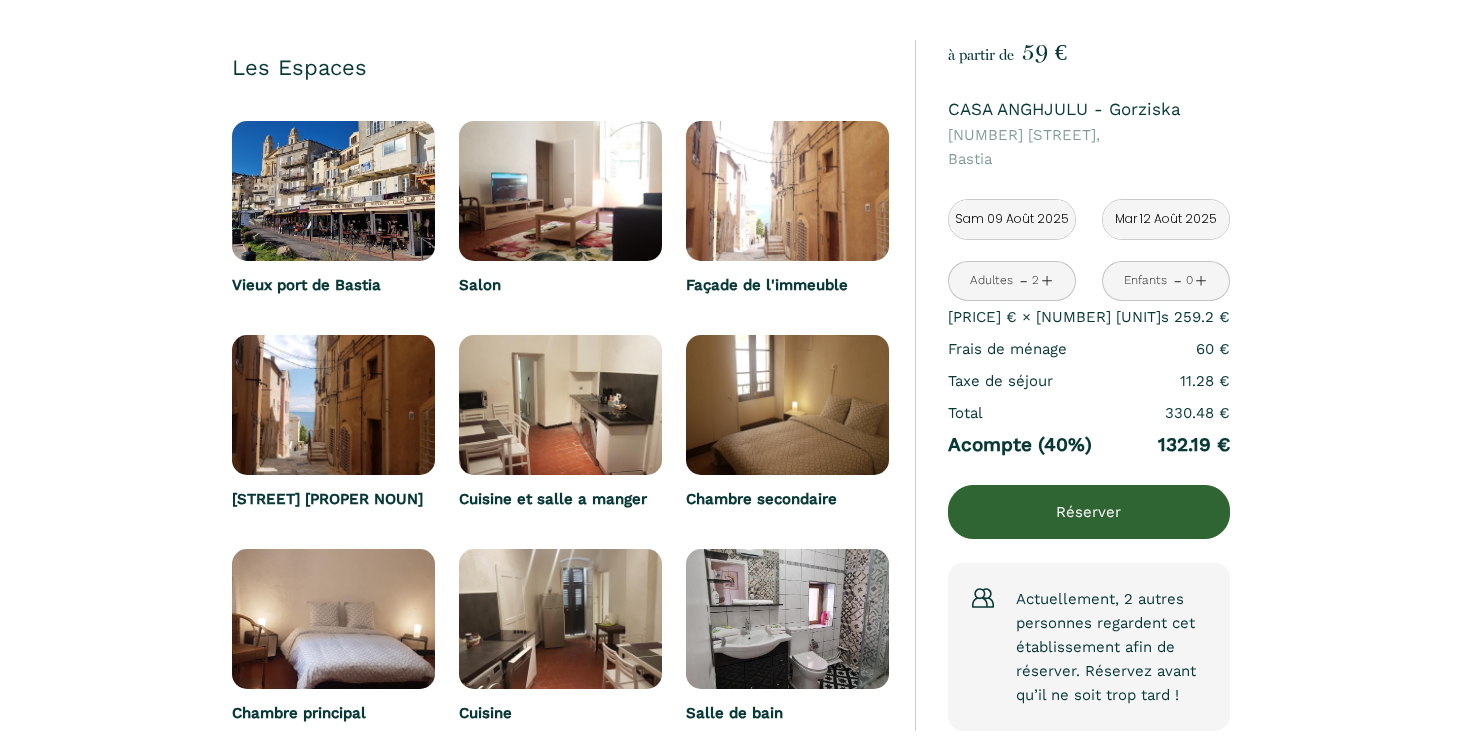click at bounding box center [333, 191] 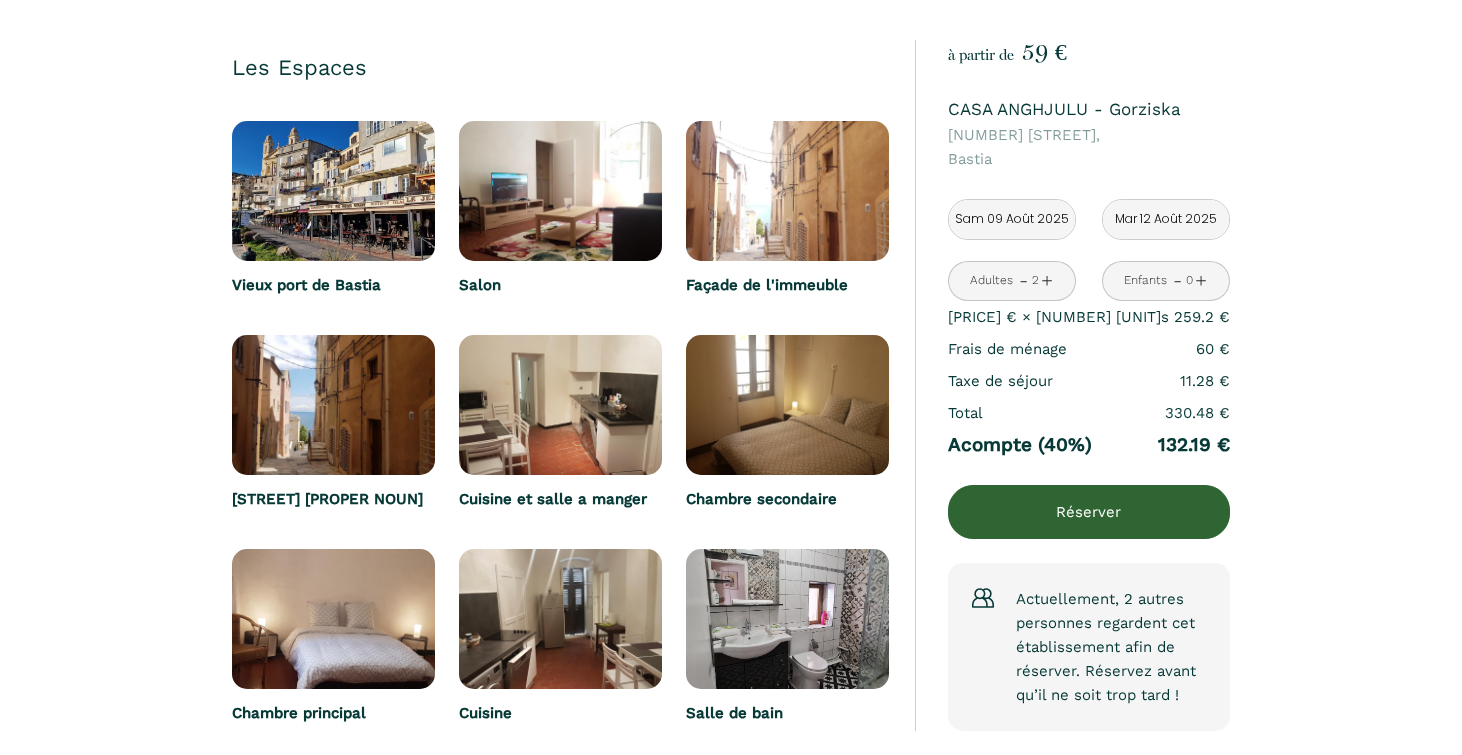 click at bounding box center (560, 191) 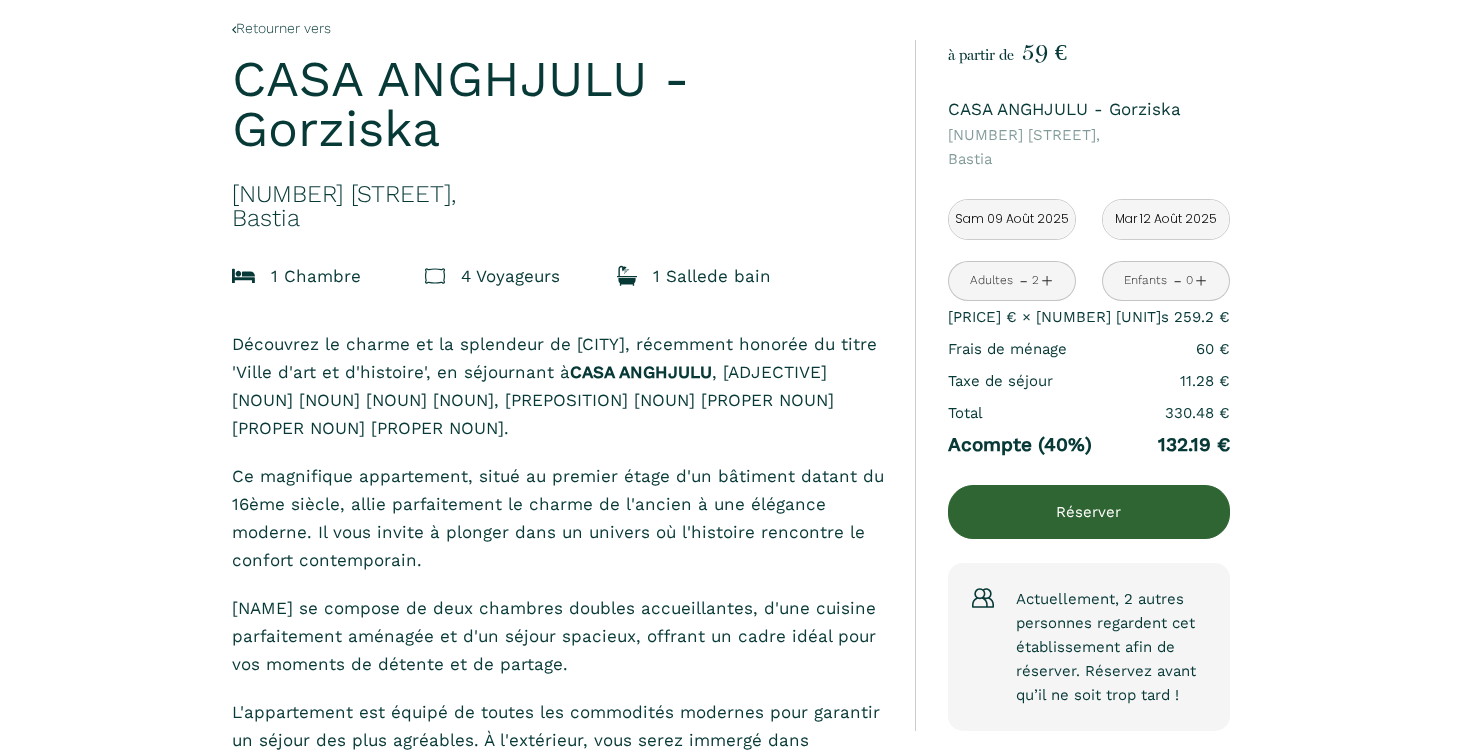 scroll, scrollTop: 0, scrollLeft: 0, axis: both 